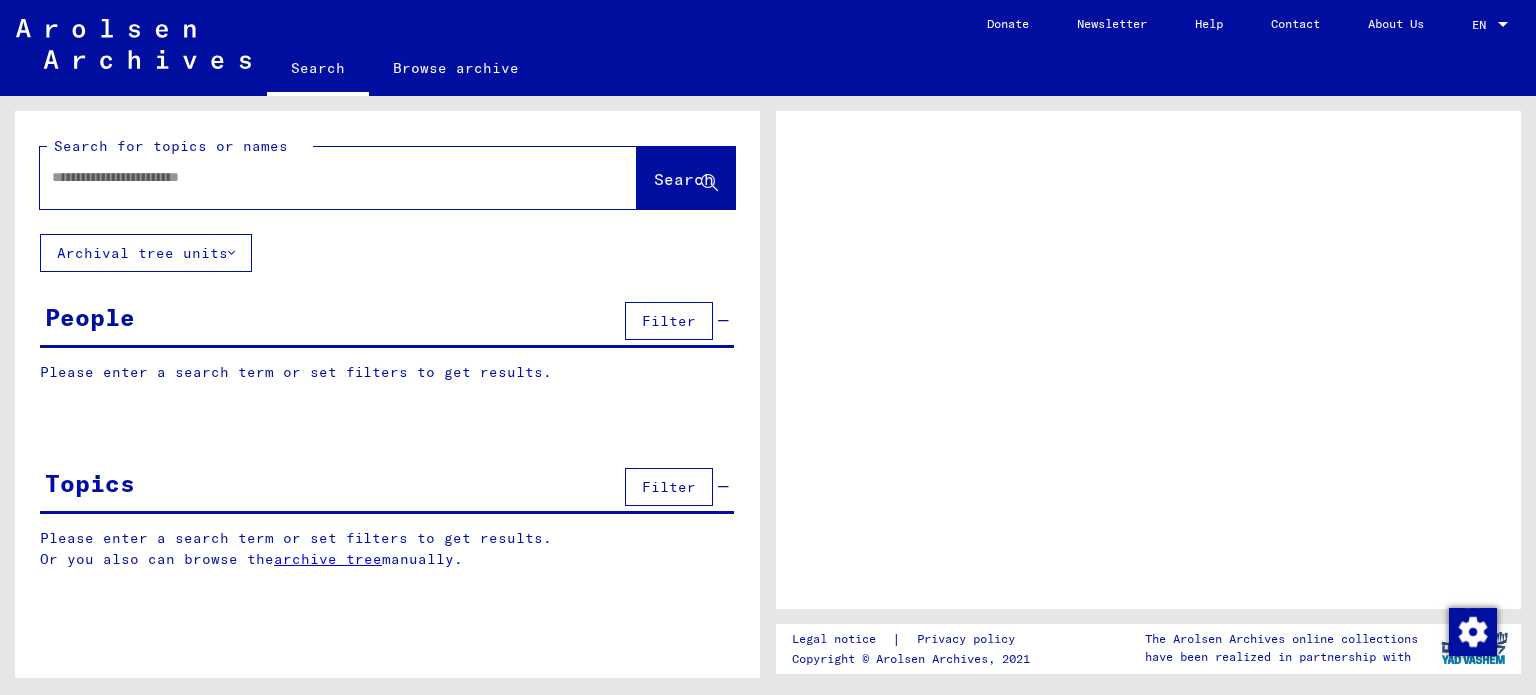 scroll, scrollTop: 0, scrollLeft: 0, axis: both 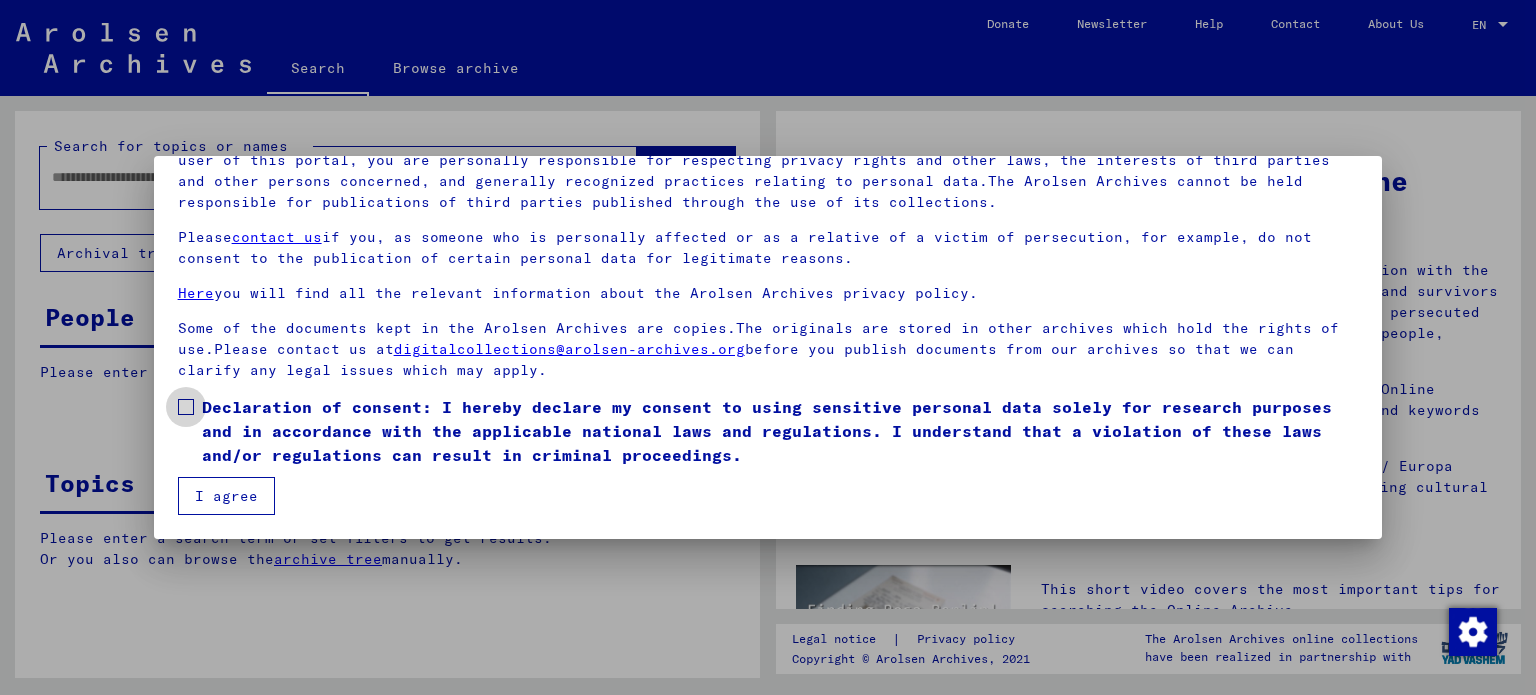 click at bounding box center [186, 407] 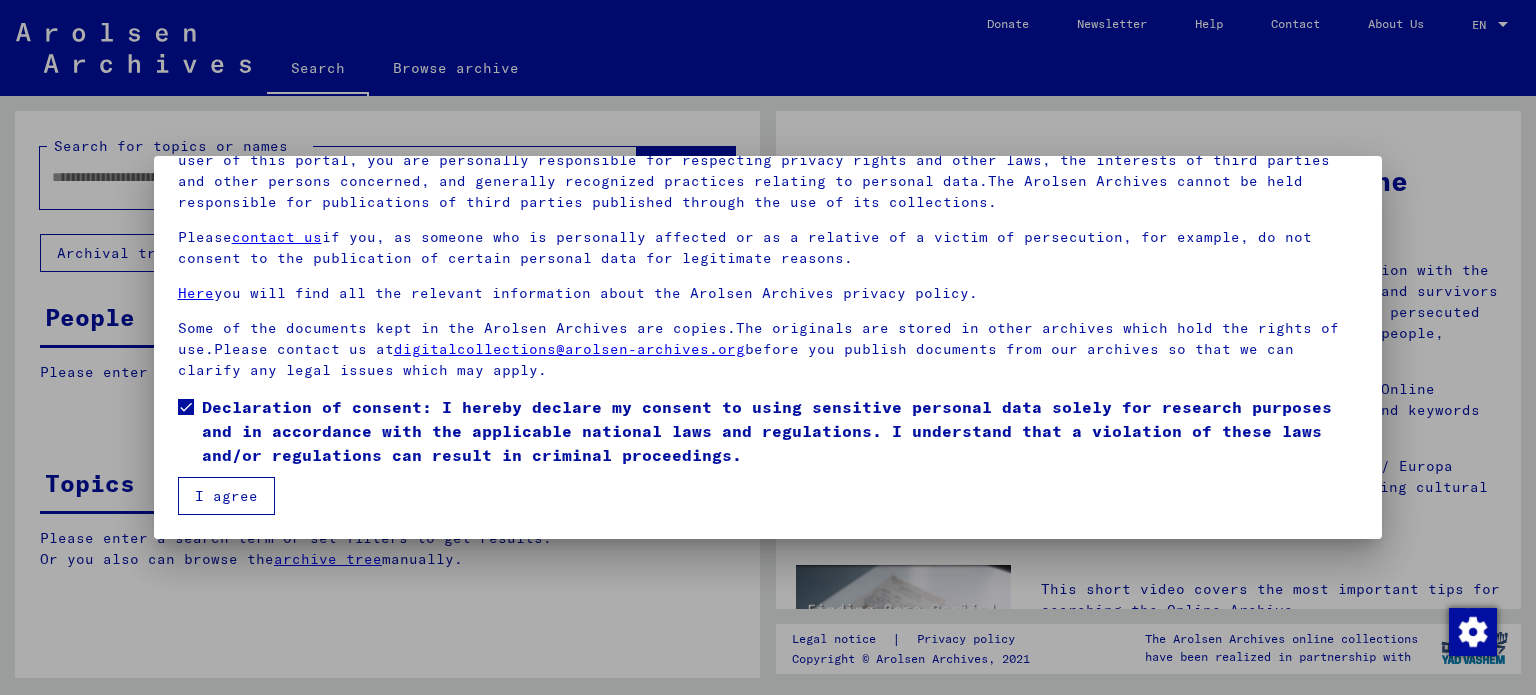 click on "I agree" at bounding box center (226, 496) 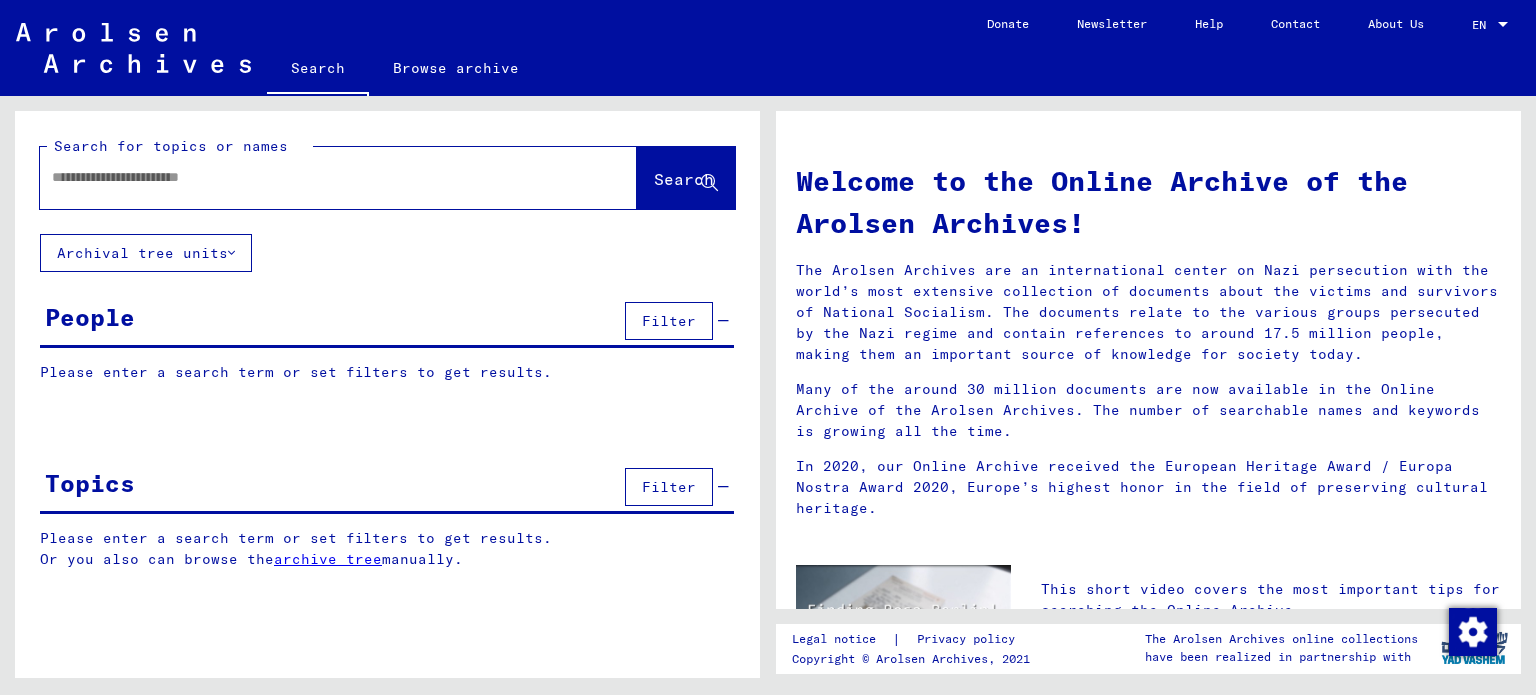 click 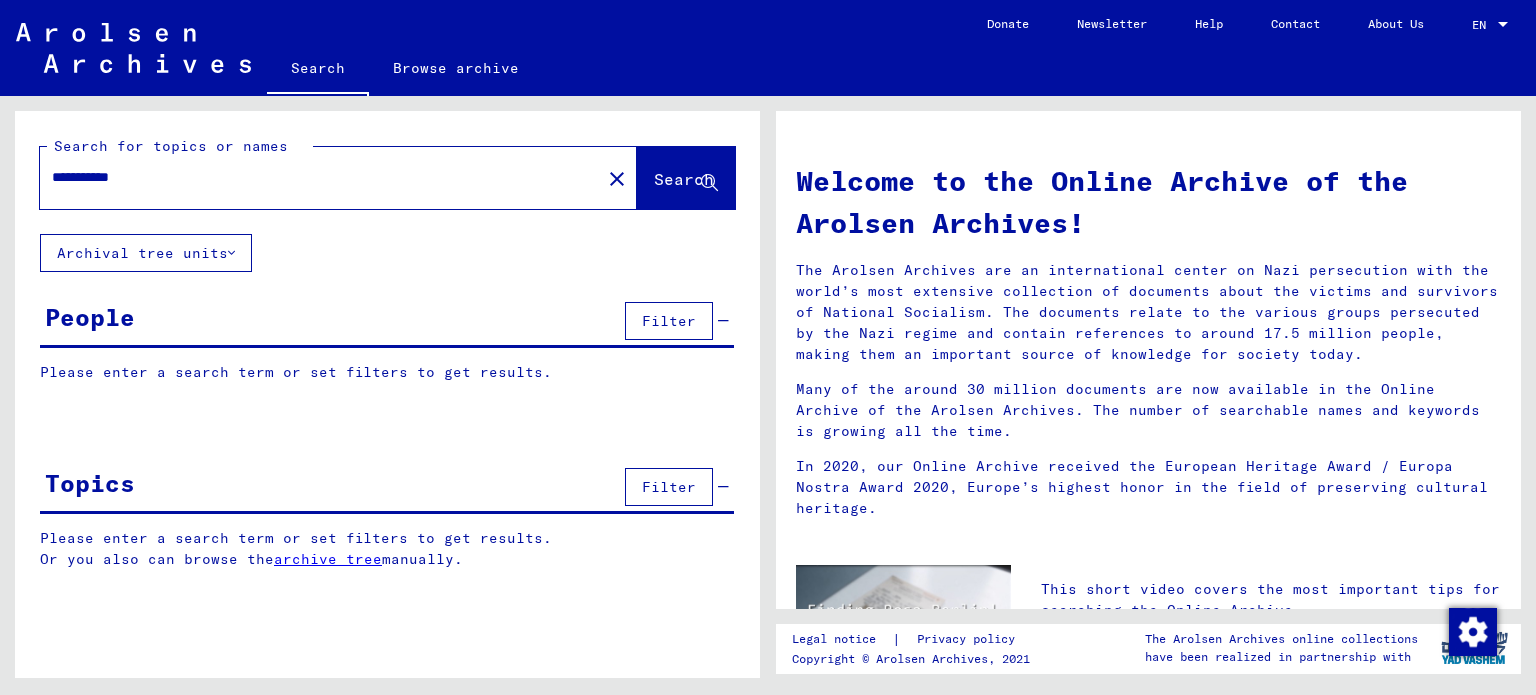 type on "**********" 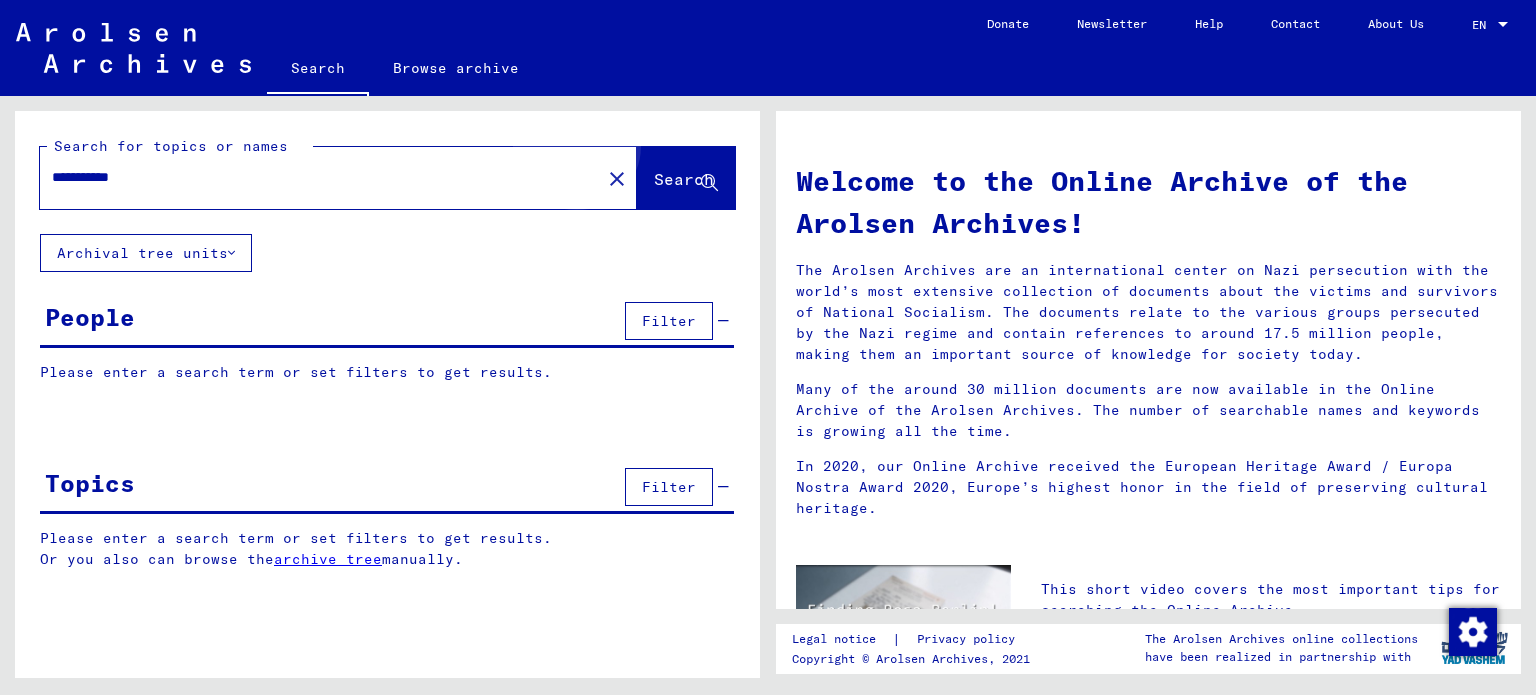 click on "Search" 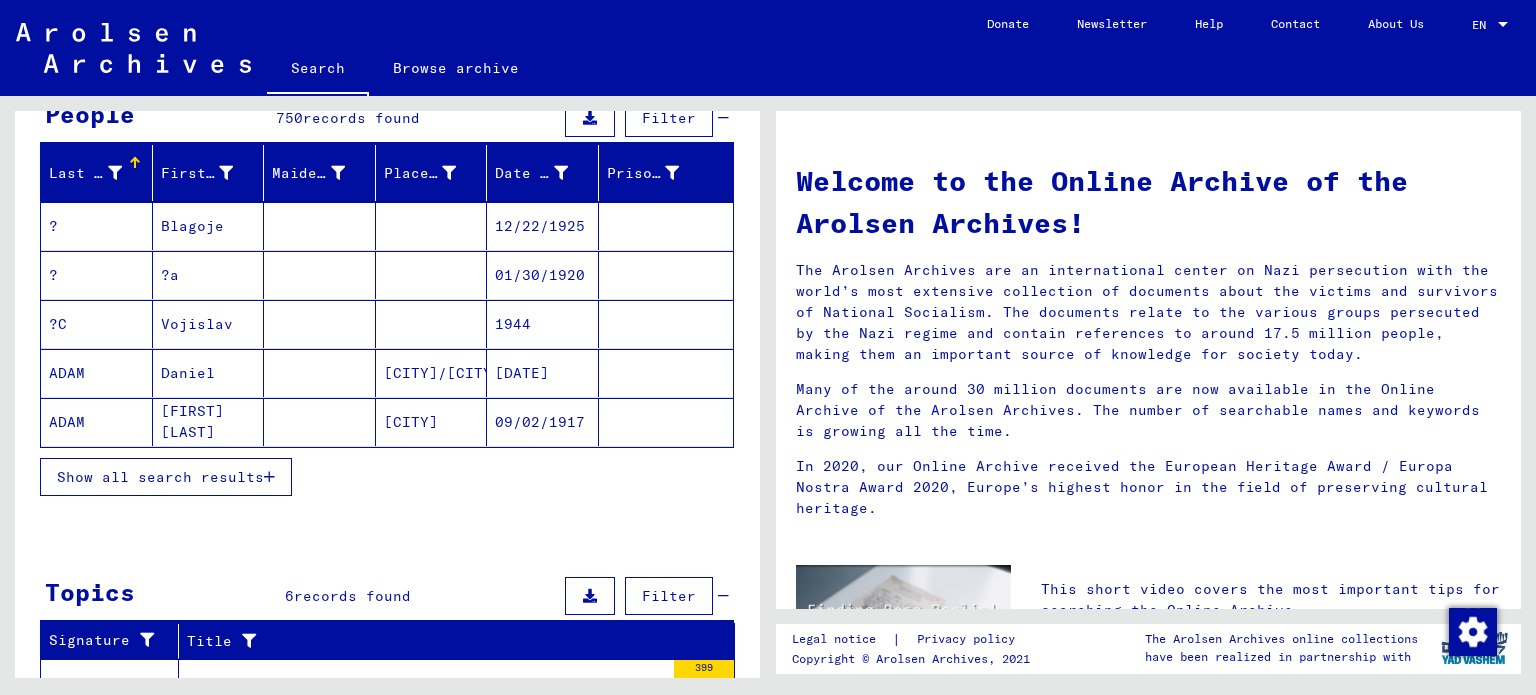scroll, scrollTop: 300, scrollLeft: 0, axis: vertical 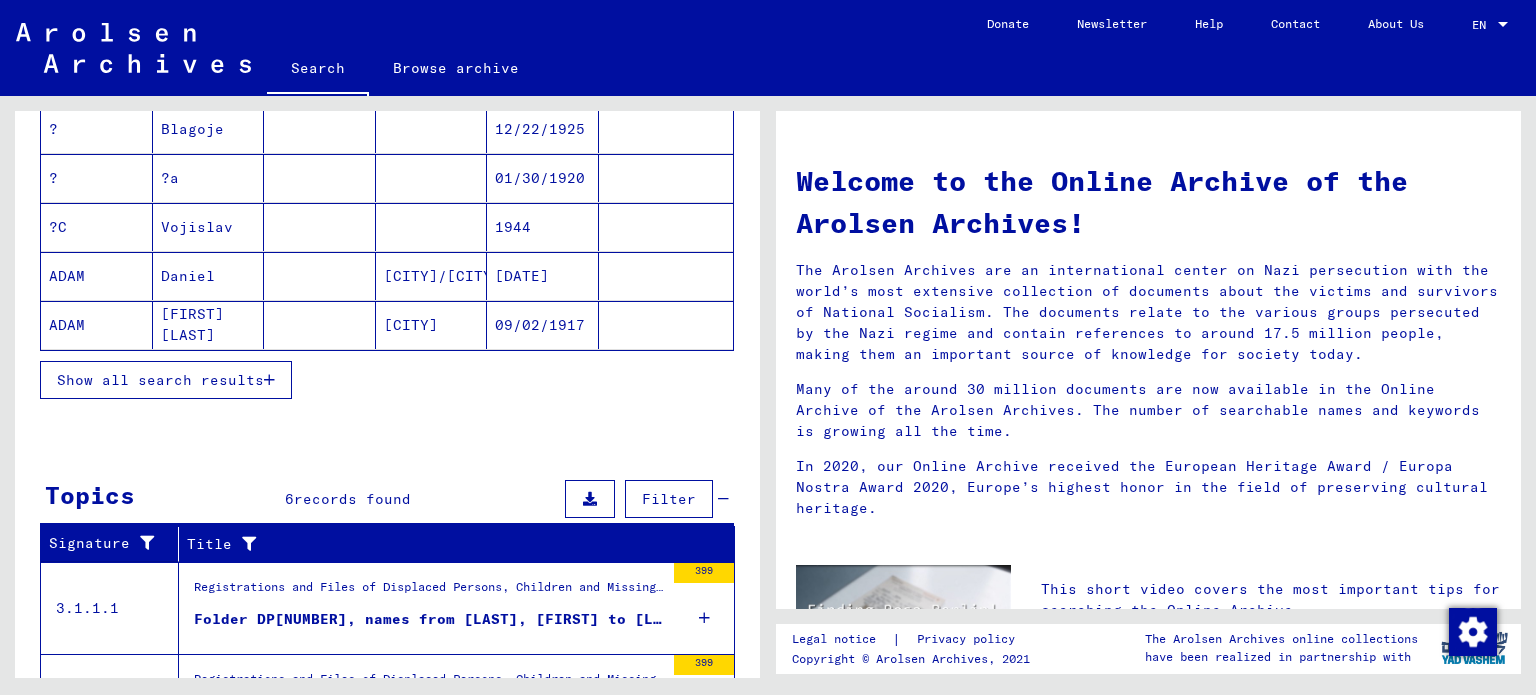 click on "Show all search results" at bounding box center [160, 380] 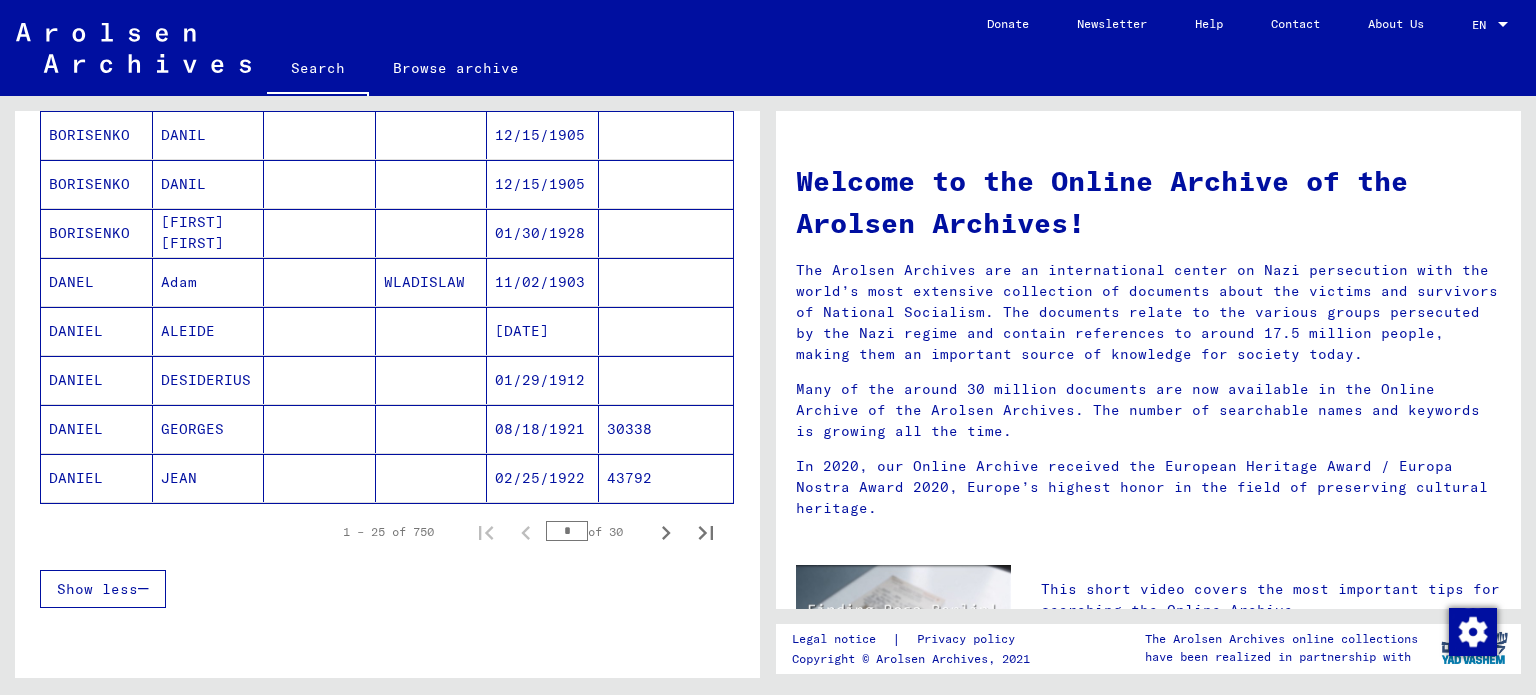 scroll, scrollTop: 1100, scrollLeft: 0, axis: vertical 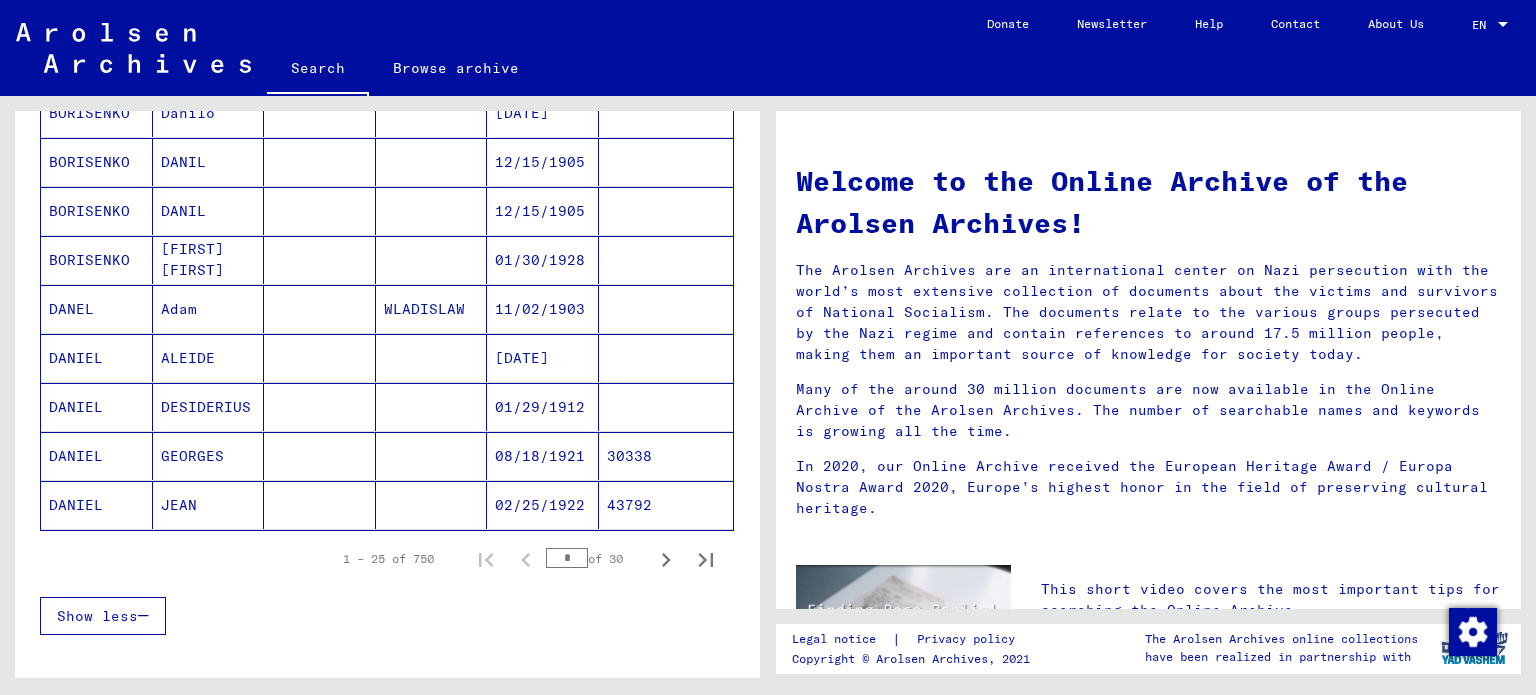 click on "DANEL" at bounding box center [97, 358] 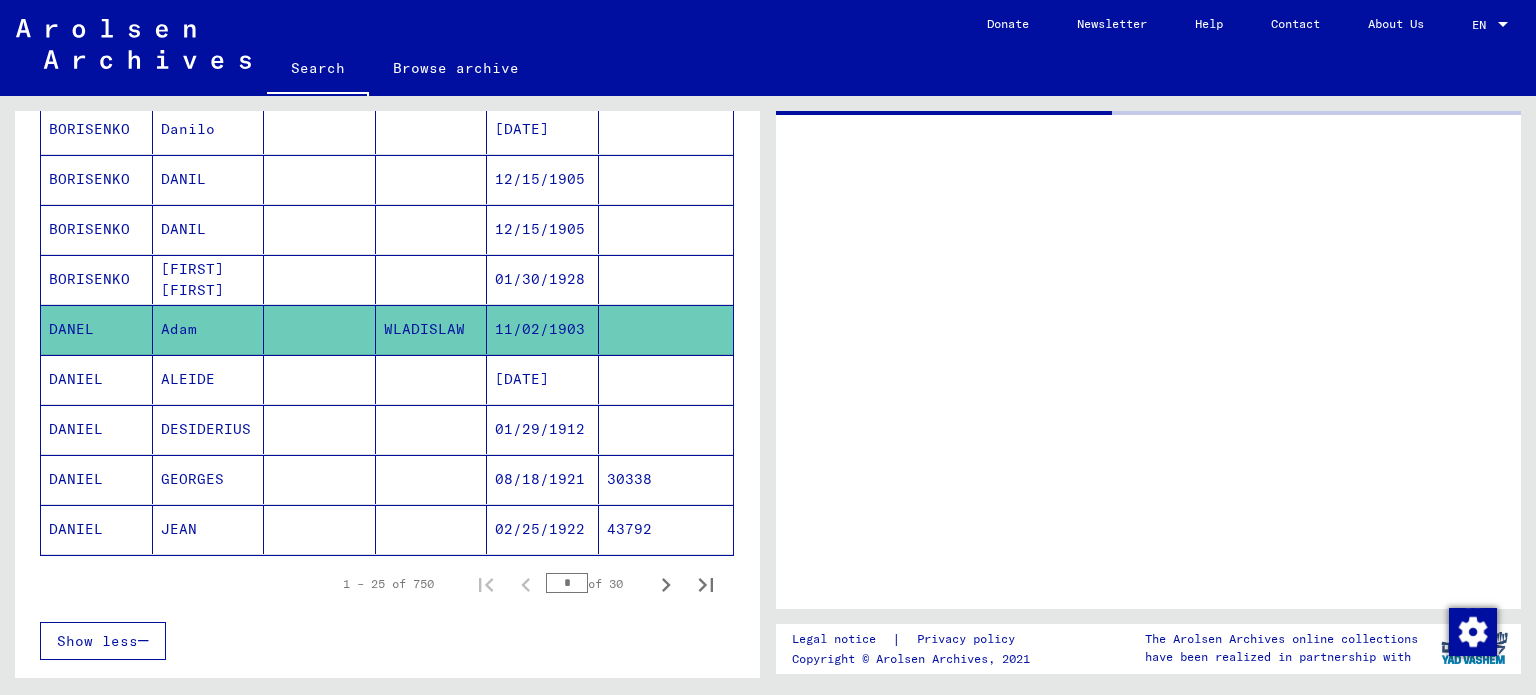 scroll, scrollTop: 1113, scrollLeft: 0, axis: vertical 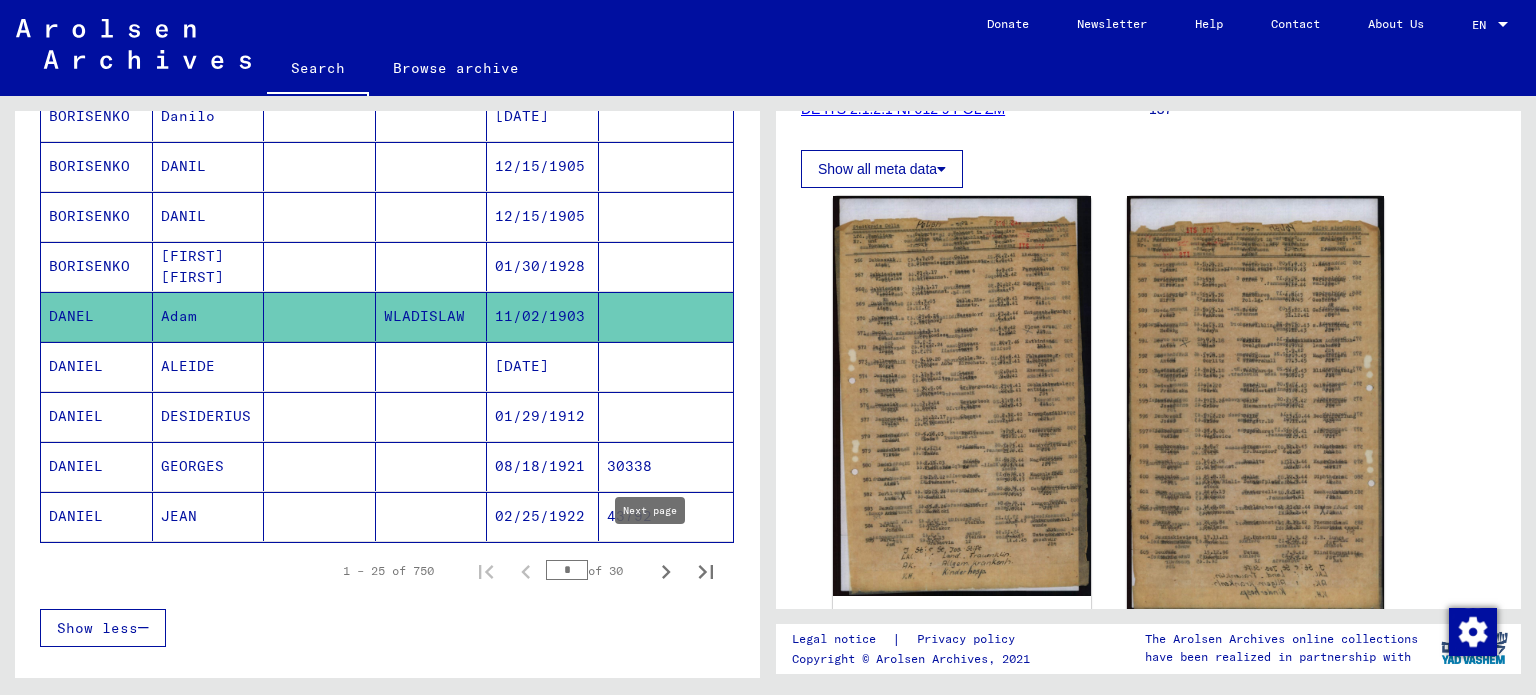 click 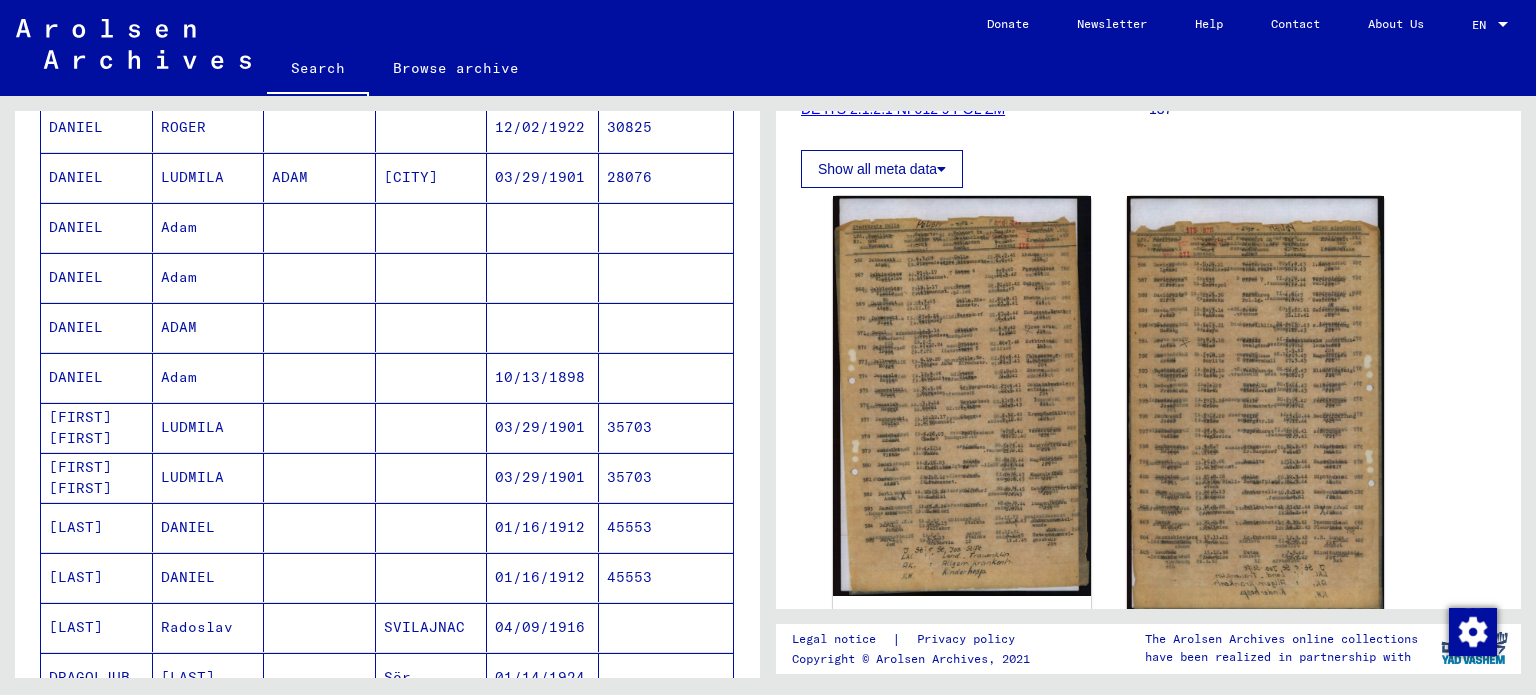 scroll, scrollTop: 213, scrollLeft: 0, axis: vertical 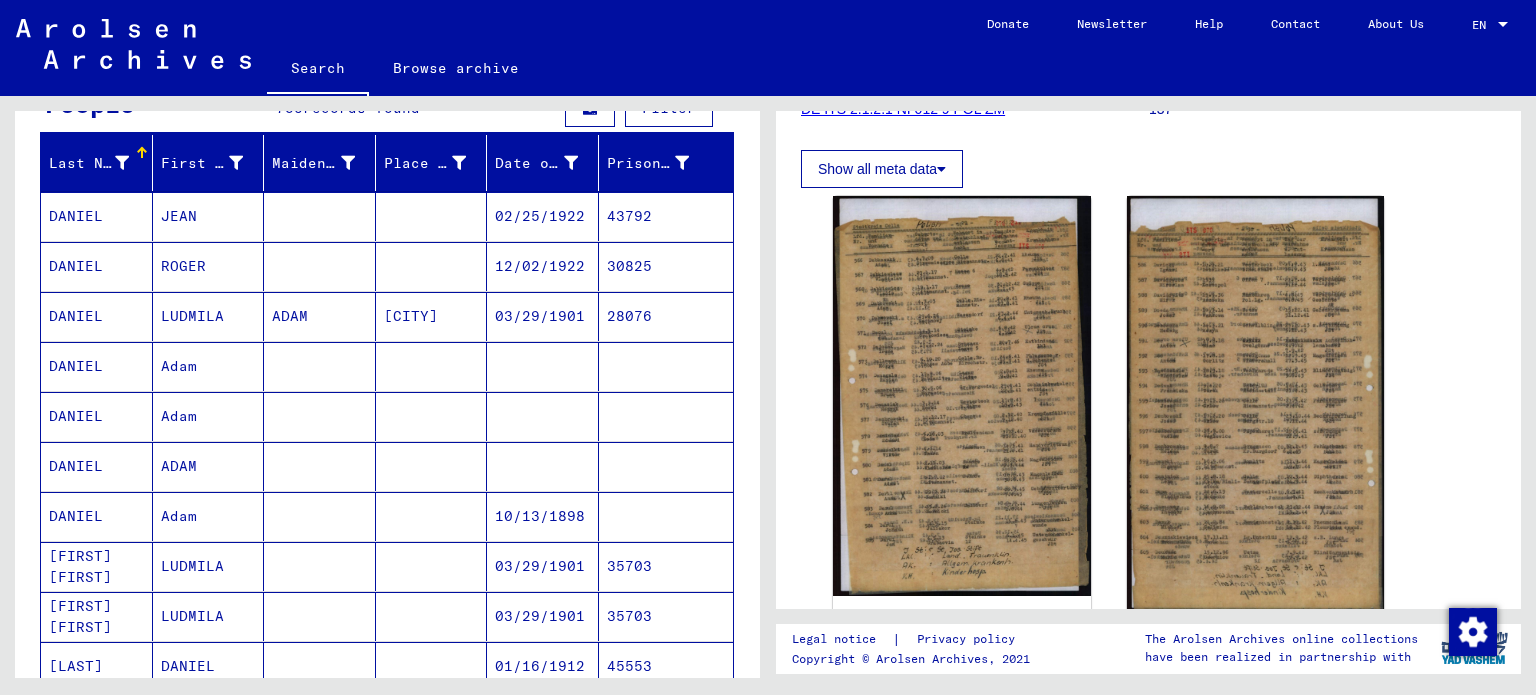click on "DANIEL" at bounding box center [97, 416] 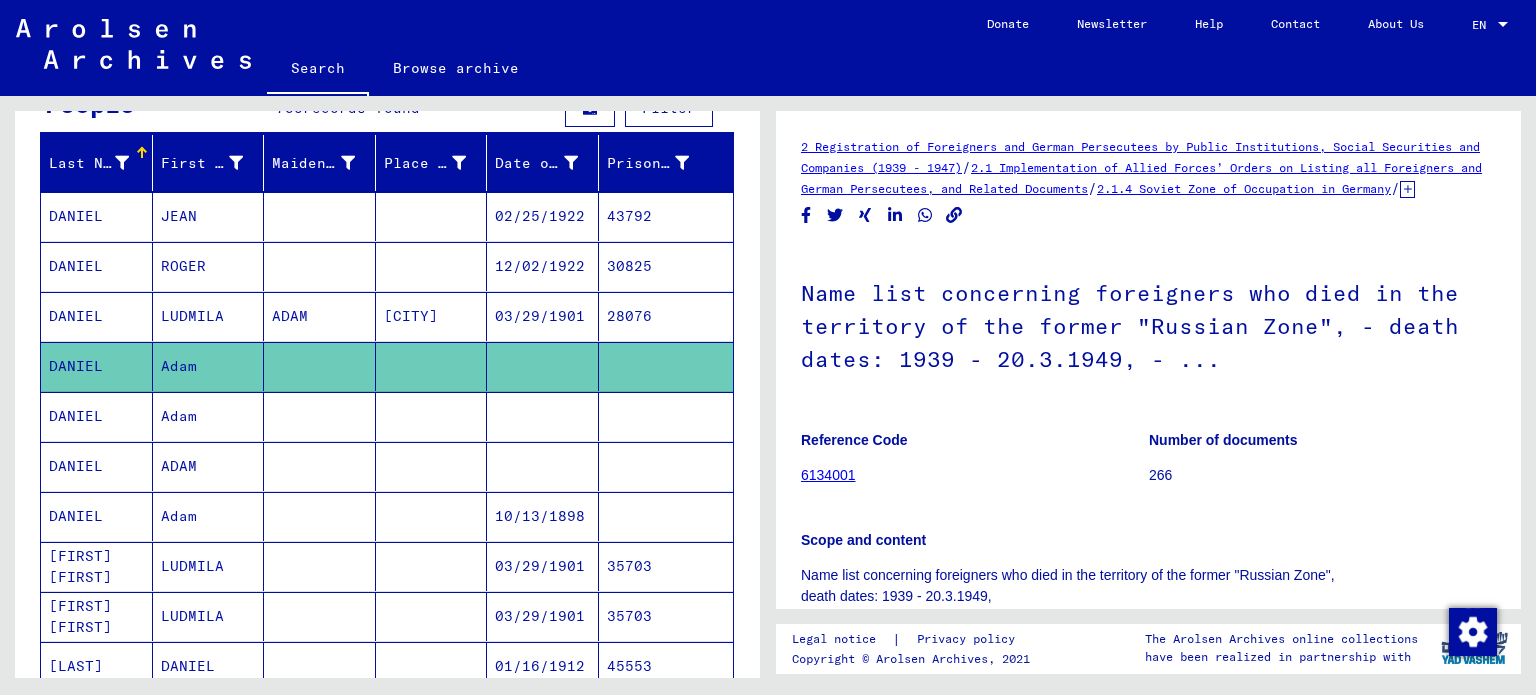scroll, scrollTop: 0, scrollLeft: 0, axis: both 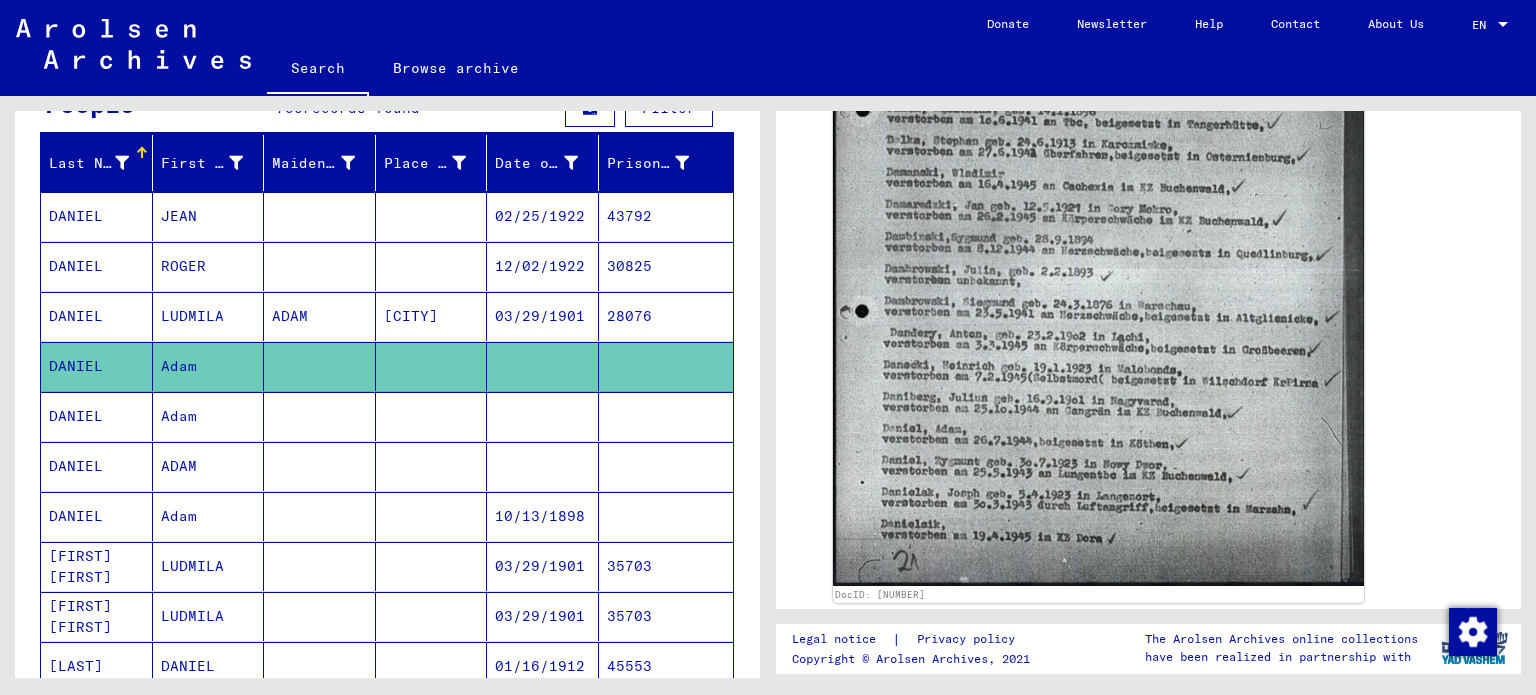 click on "DANIEL" at bounding box center (97, 466) 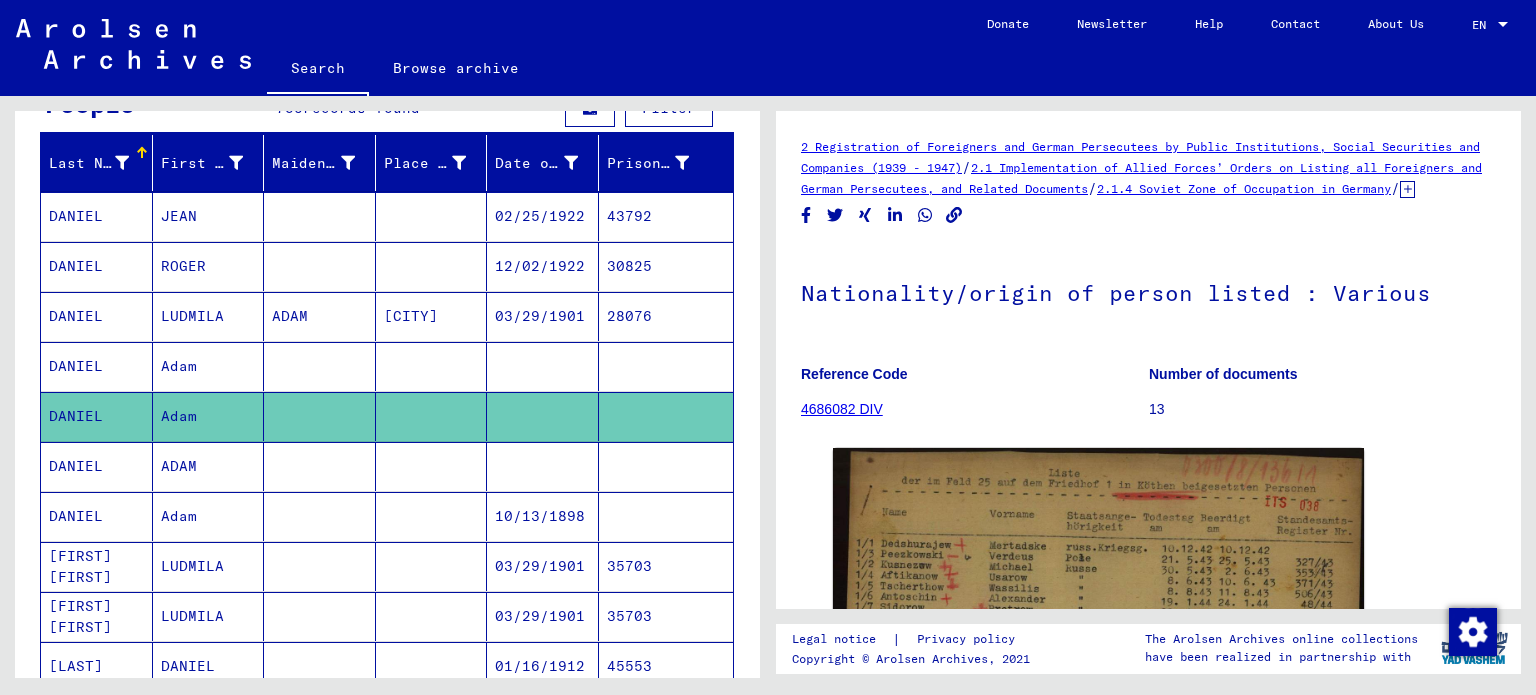scroll, scrollTop: 0, scrollLeft: 0, axis: both 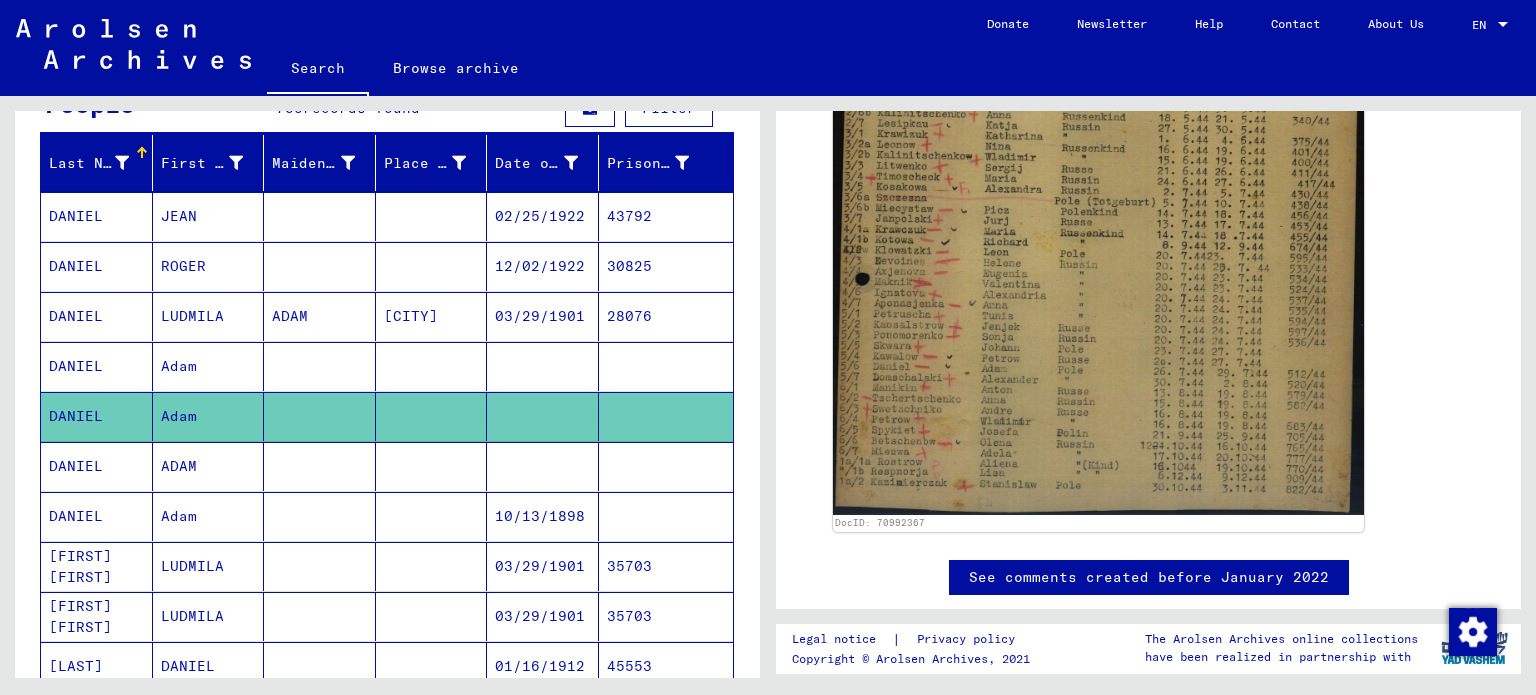 click on "DANIEL" at bounding box center [97, 516] 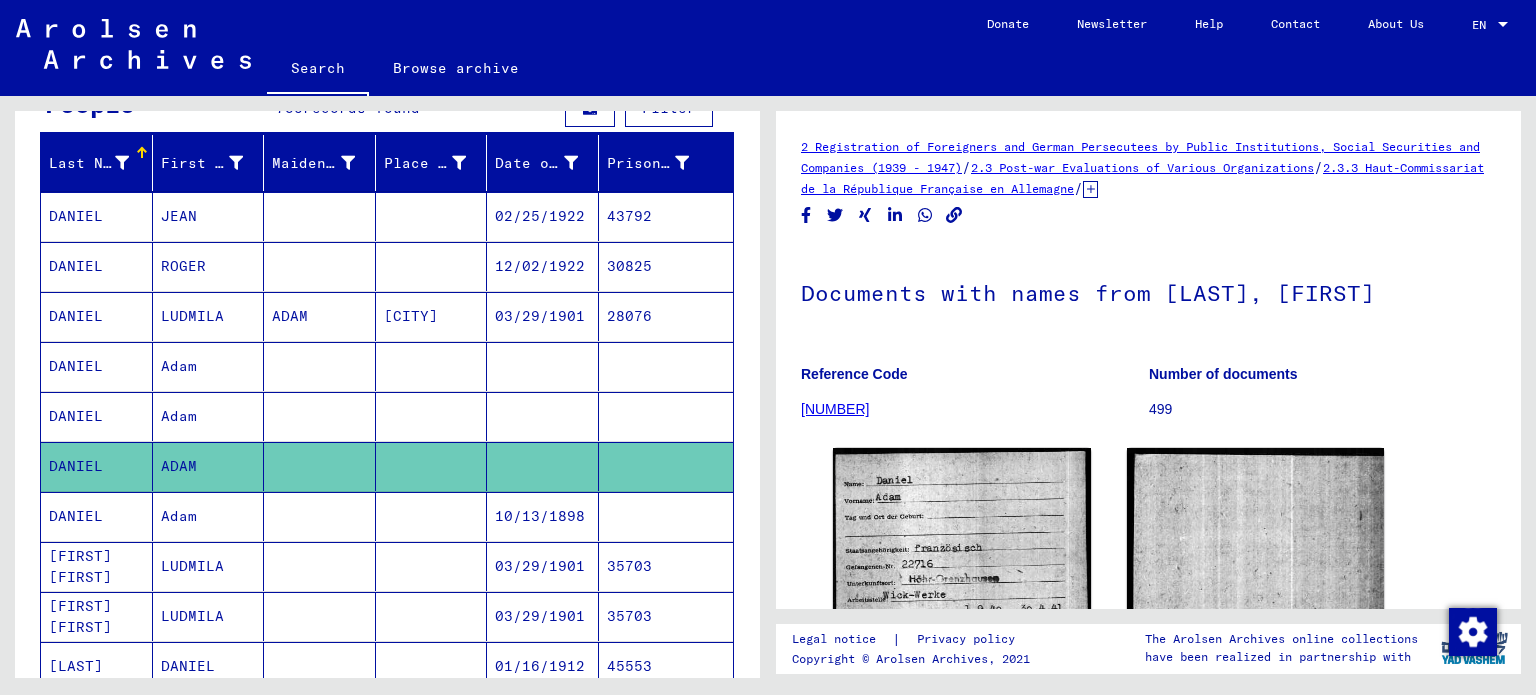 scroll, scrollTop: 0, scrollLeft: 0, axis: both 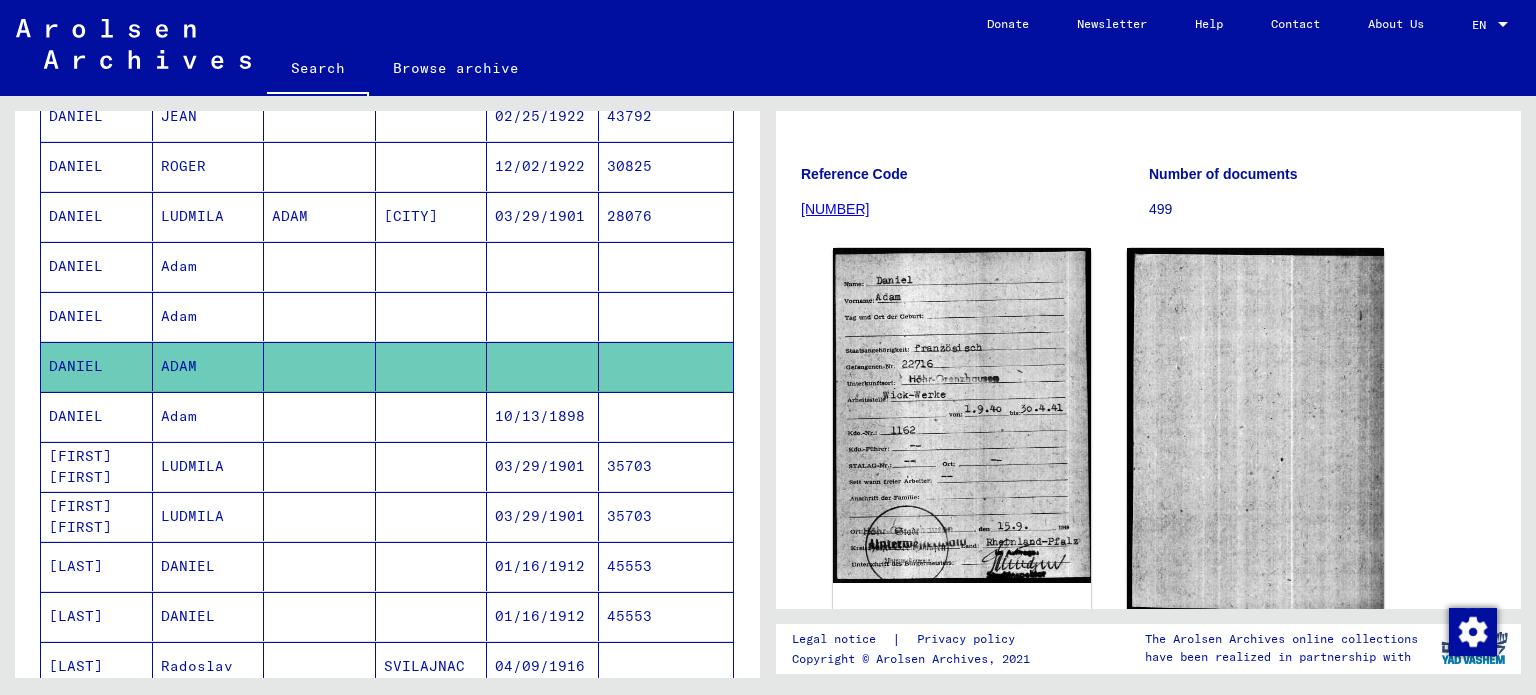 click on "DANIEL" at bounding box center (97, 466) 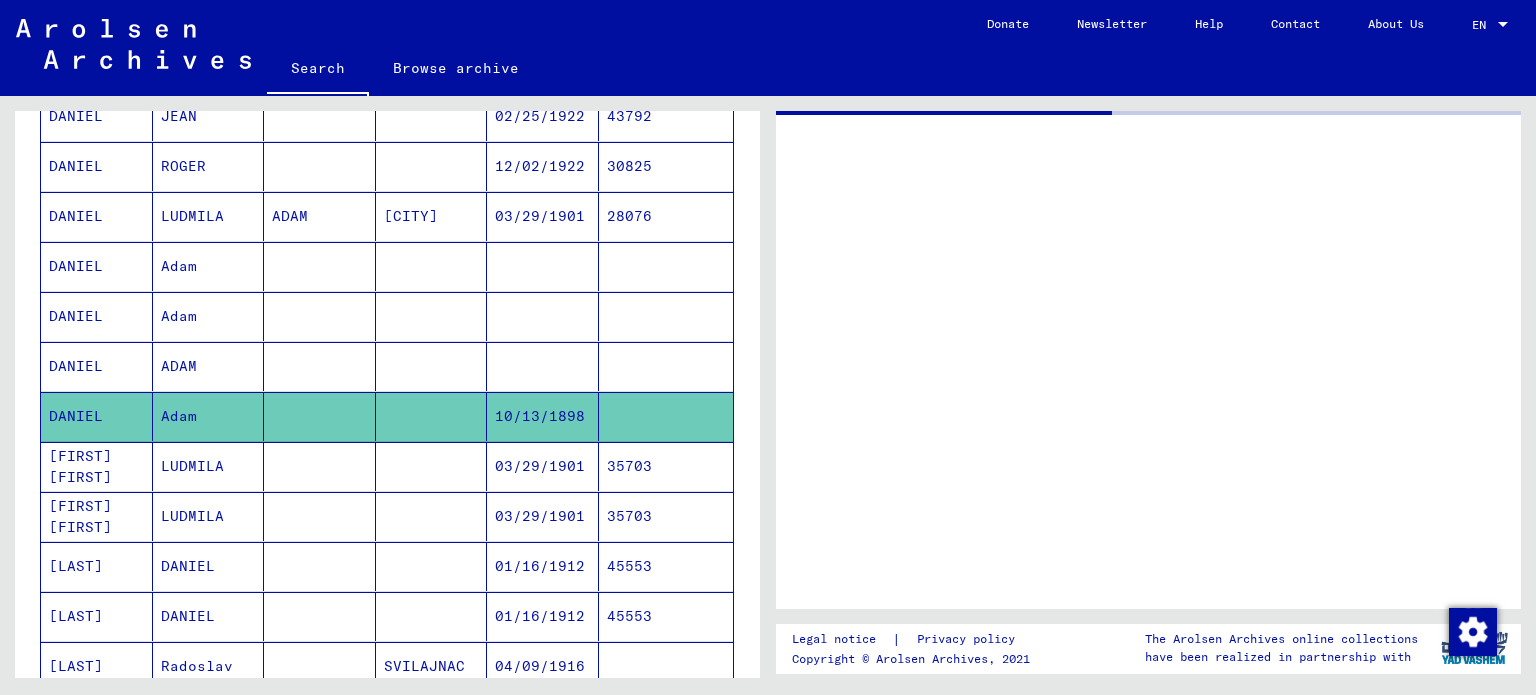 scroll, scrollTop: 0, scrollLeft: 0, axis: both 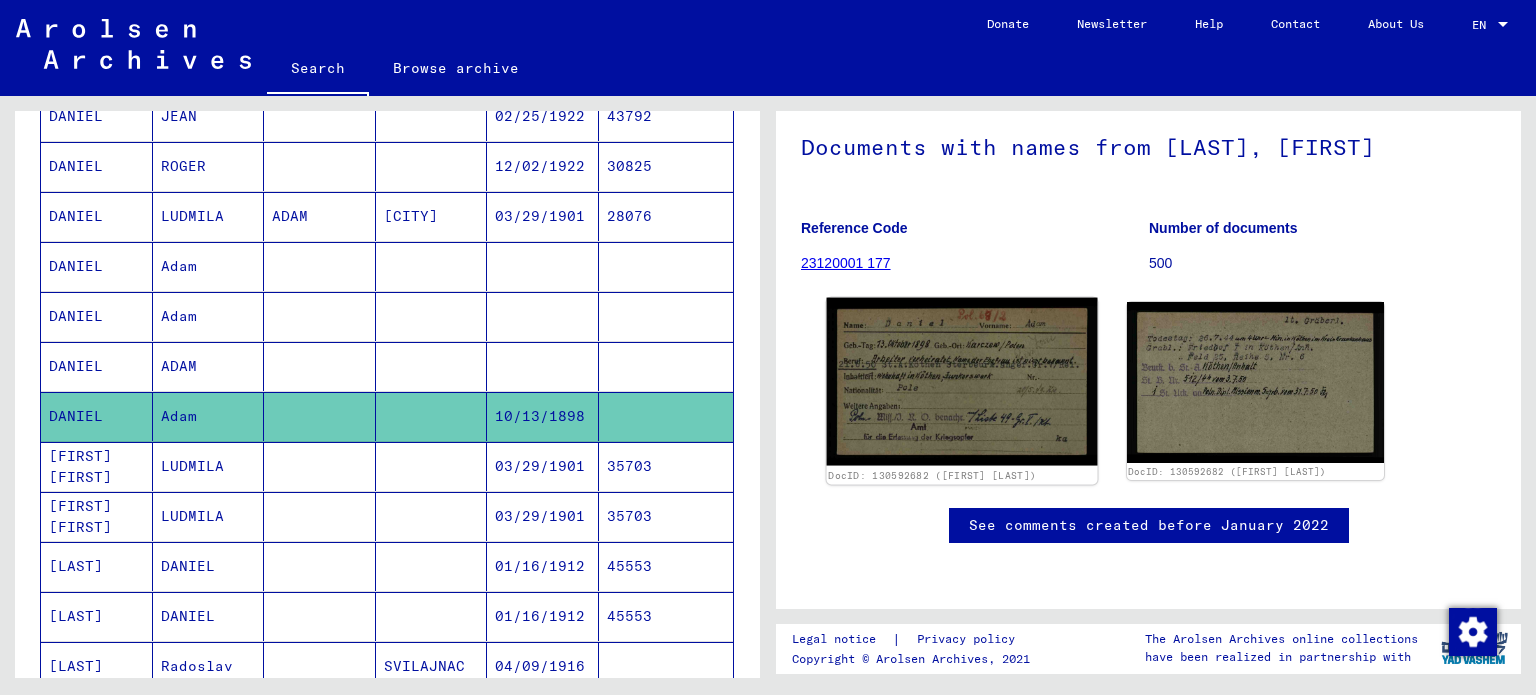 click 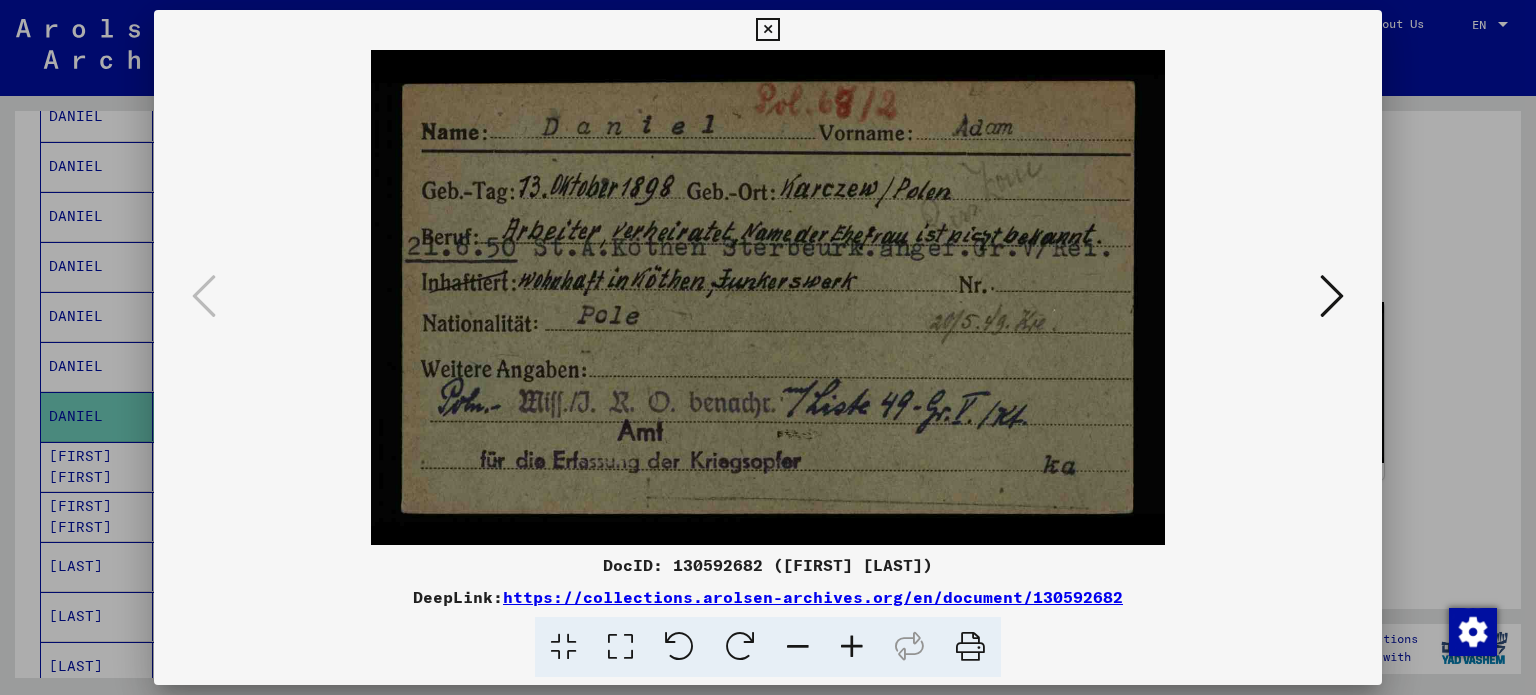 click at bounding box center (767, 30) 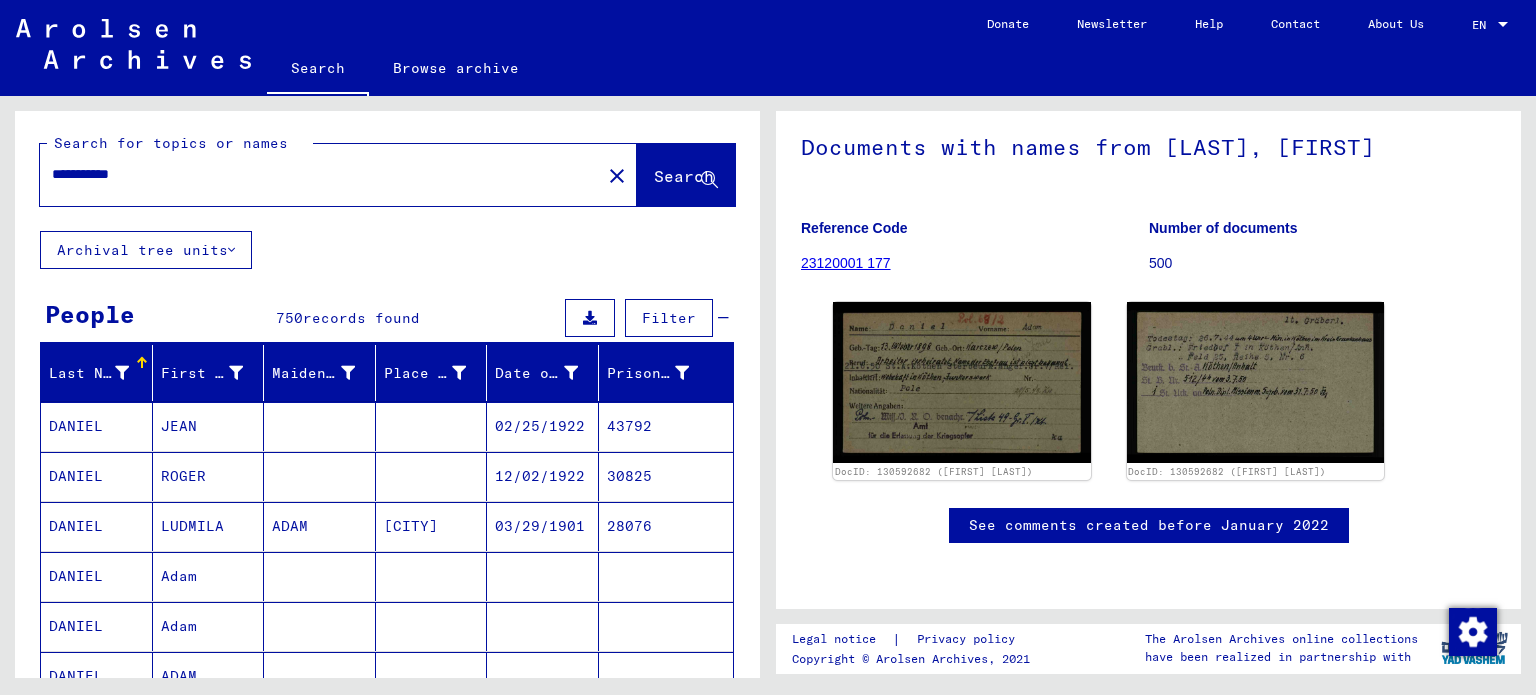 scroll, scrollTop: 0, scrollLeft: 0, axis: both 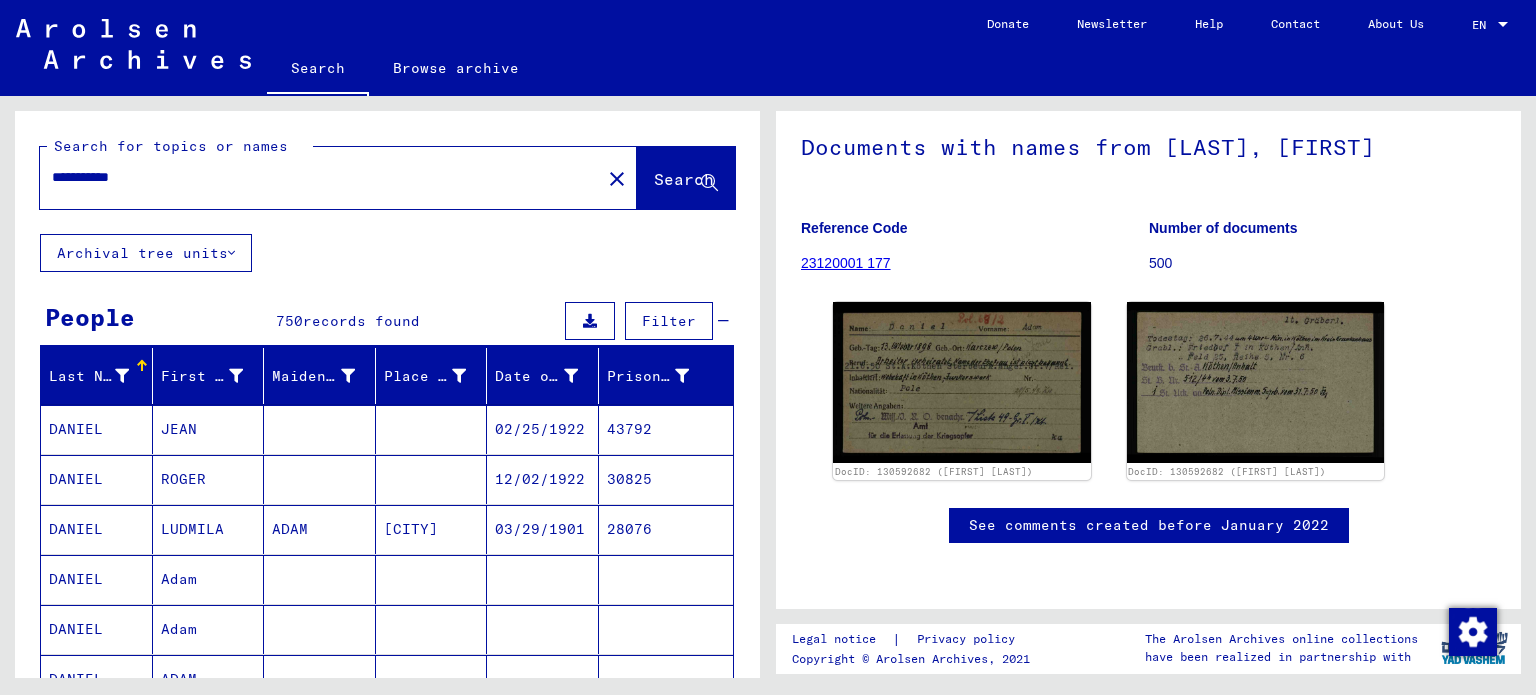 click on "close" 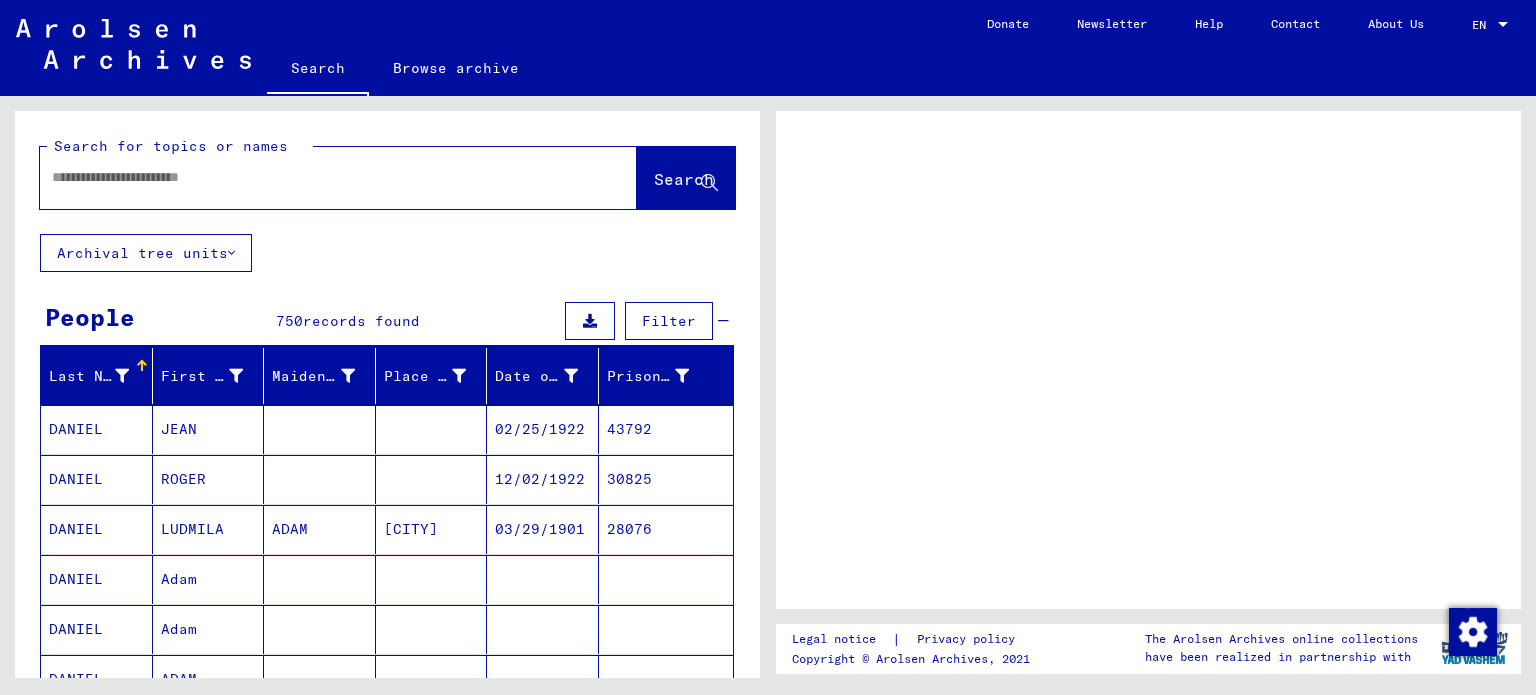 scroll, scrollTop: 0, scrollLeft: 0, axis: both 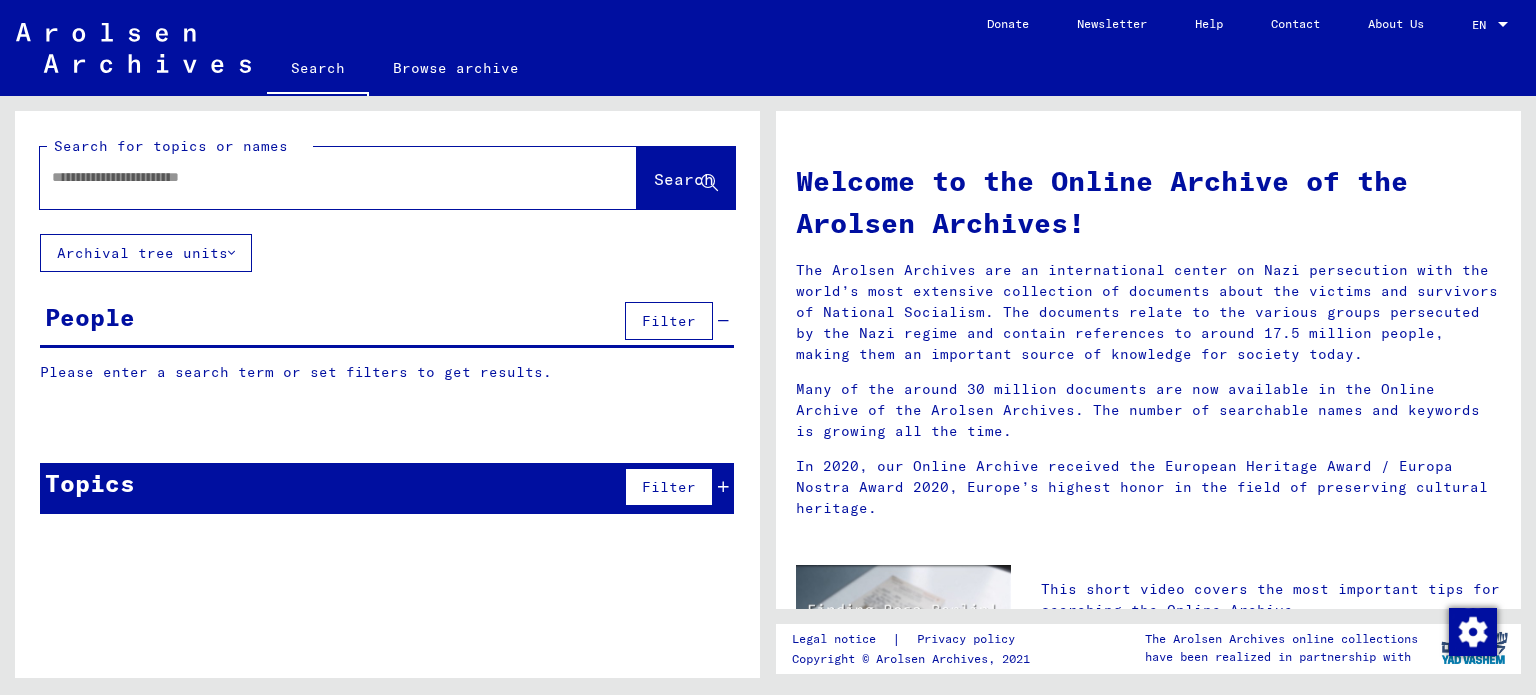 click at bounding box center [314, 177] 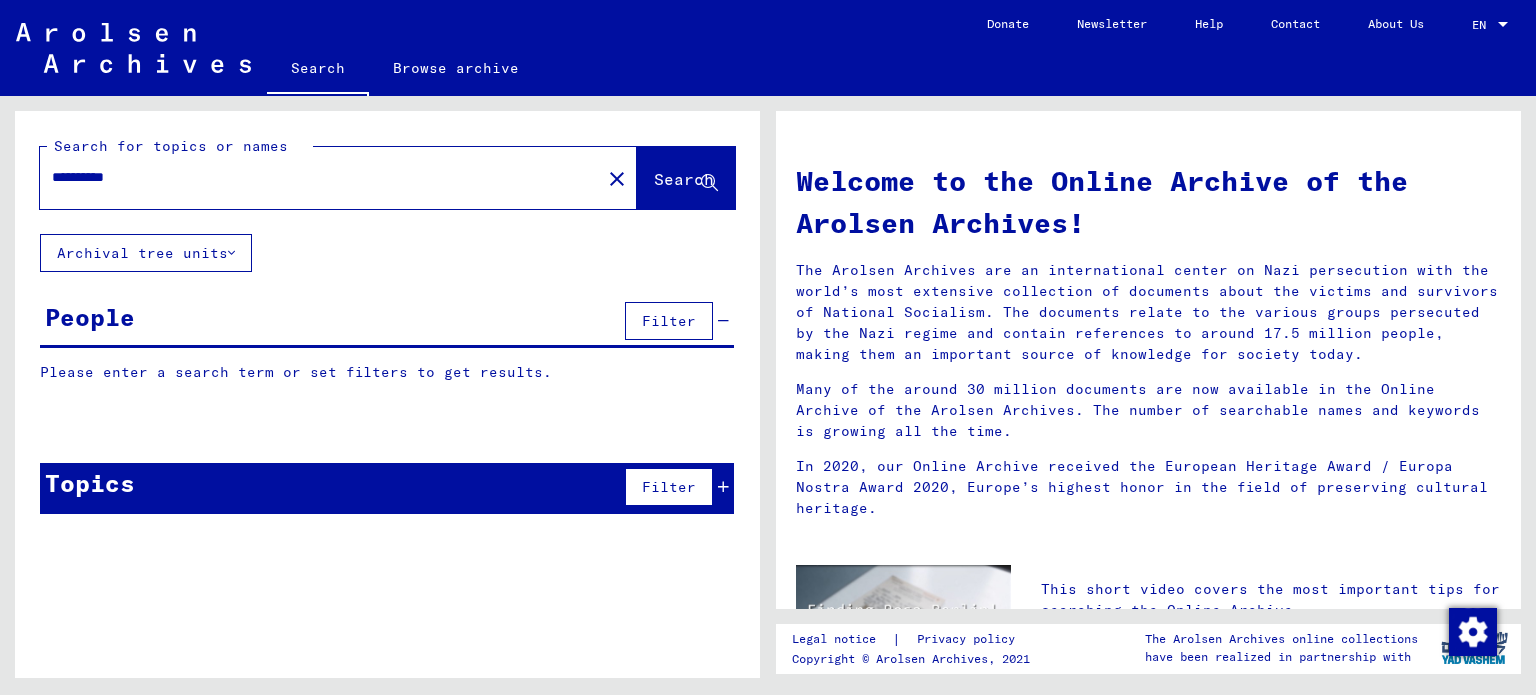 type on "**********" 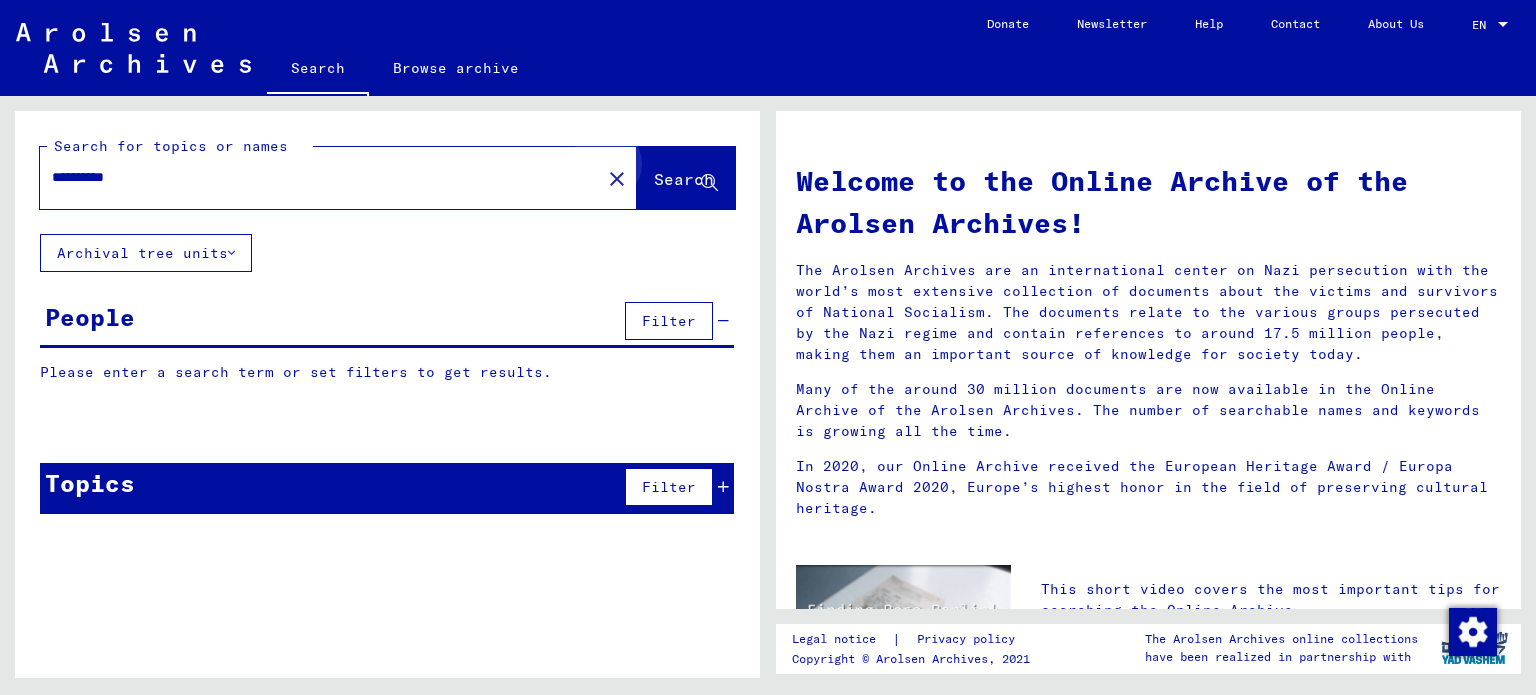 click on "Search" 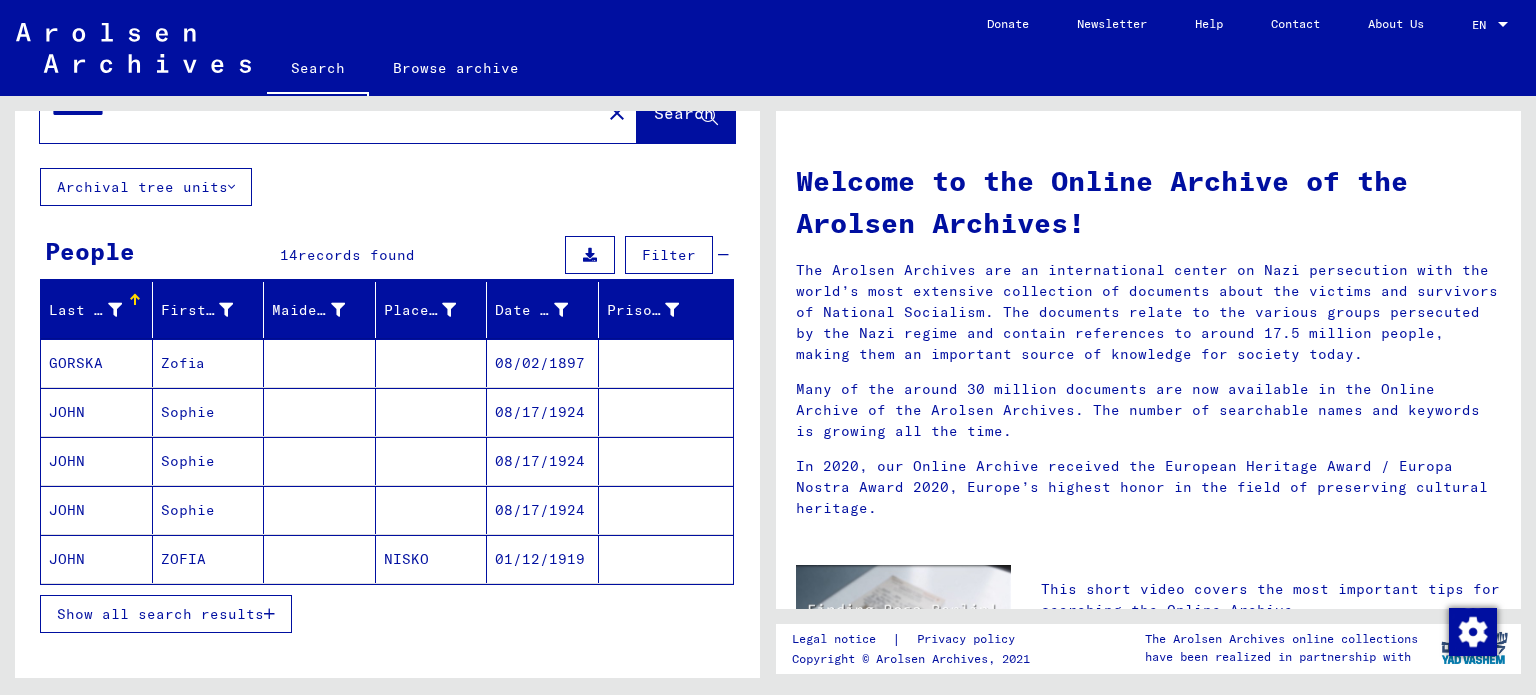 scroll, scrollTop: 200, scrollLeft: 0, axis: vertical 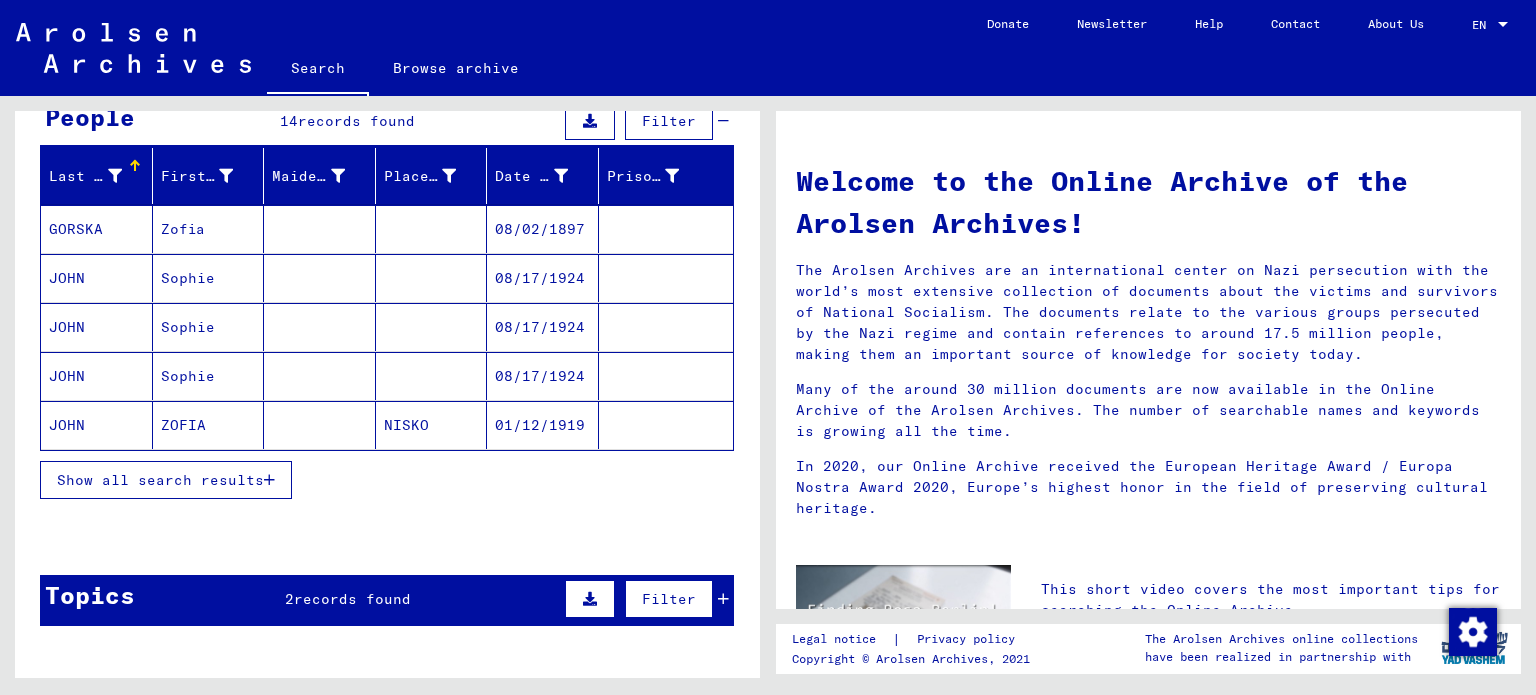 click on "Show all search results" at bounding box center [160, 480] 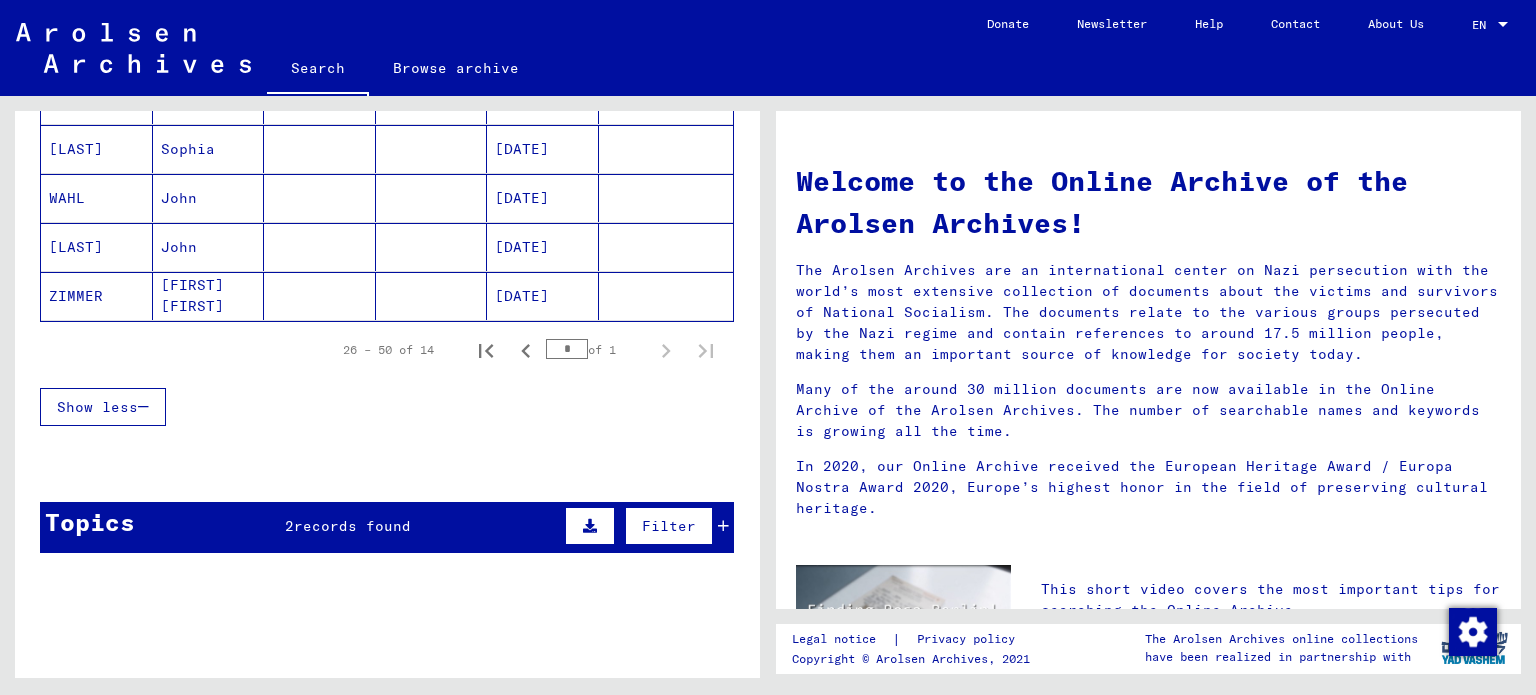 scroll, scrollTop: 800, scrollLeft: 0, axis: vertical 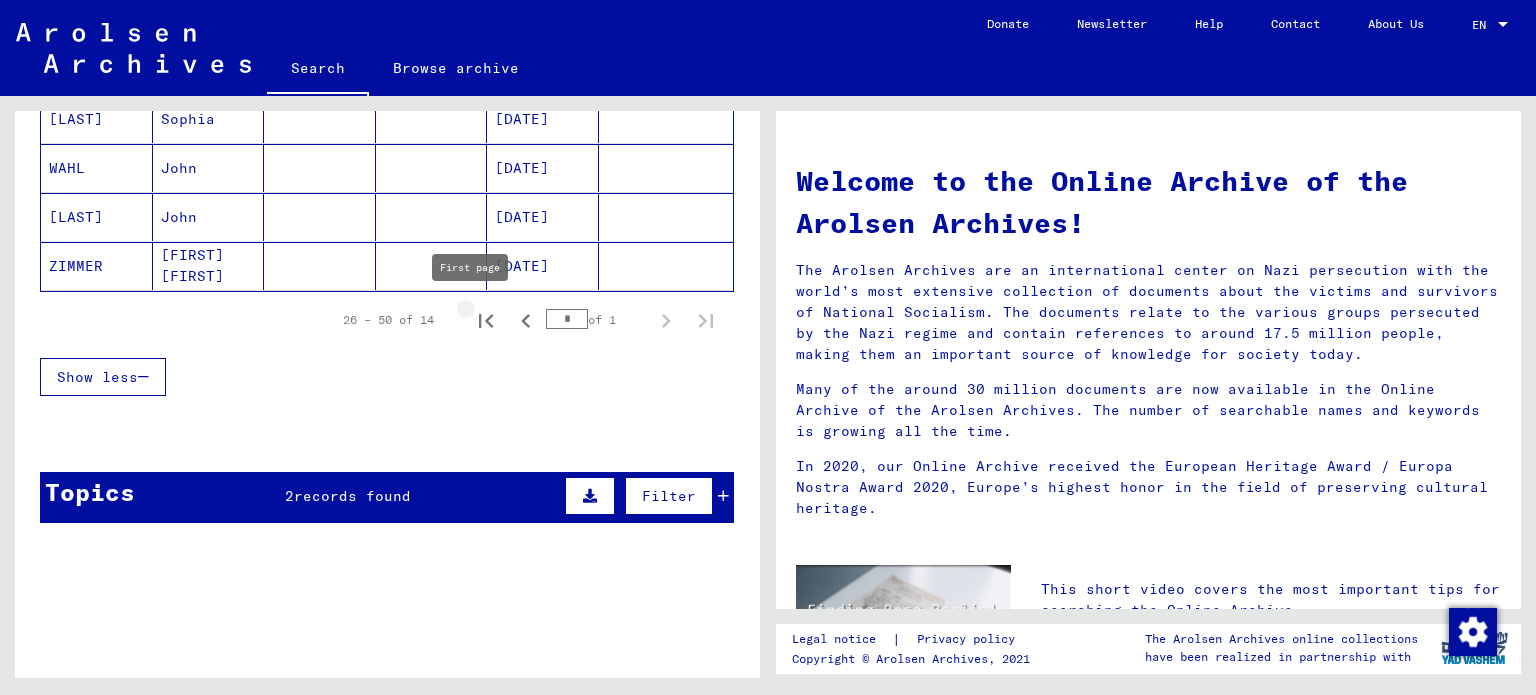 click 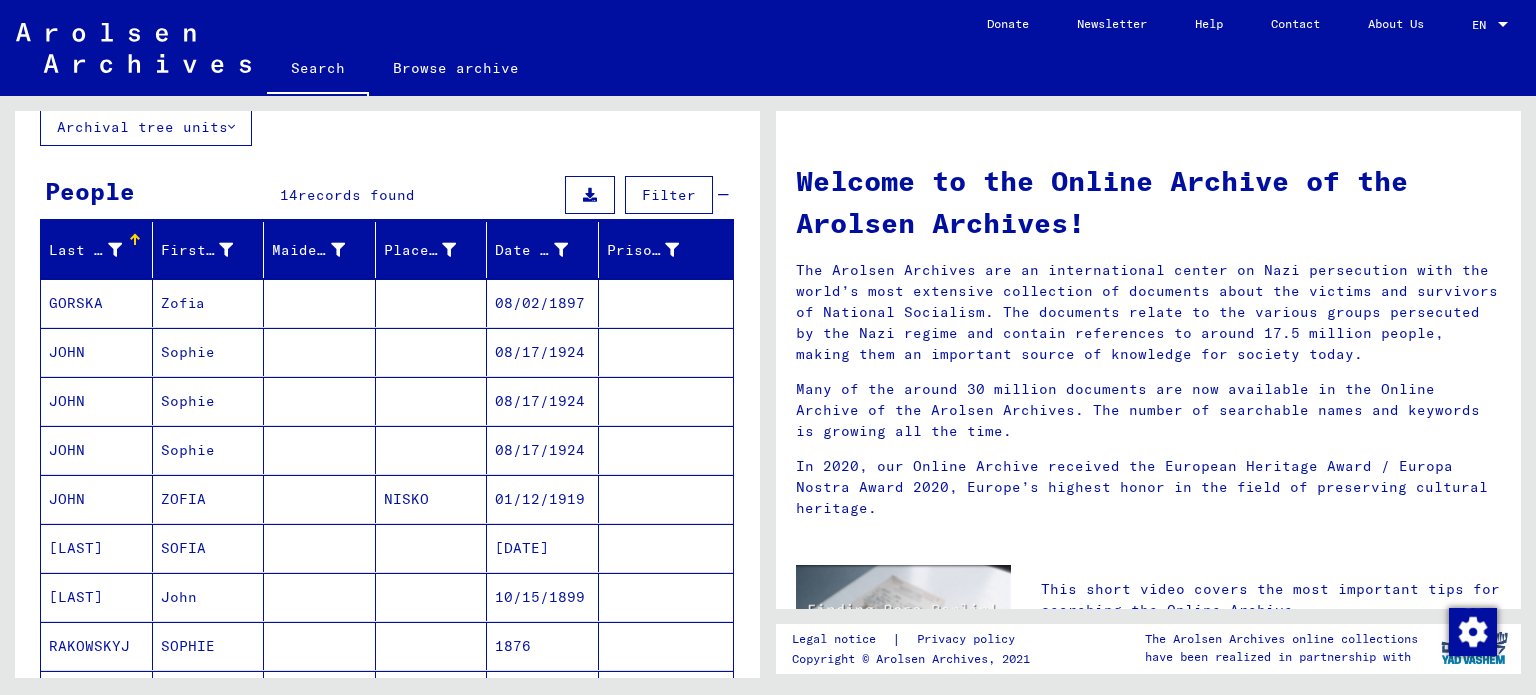 scroll, scrollTop: 0, scrollLeft: 0, axis: both 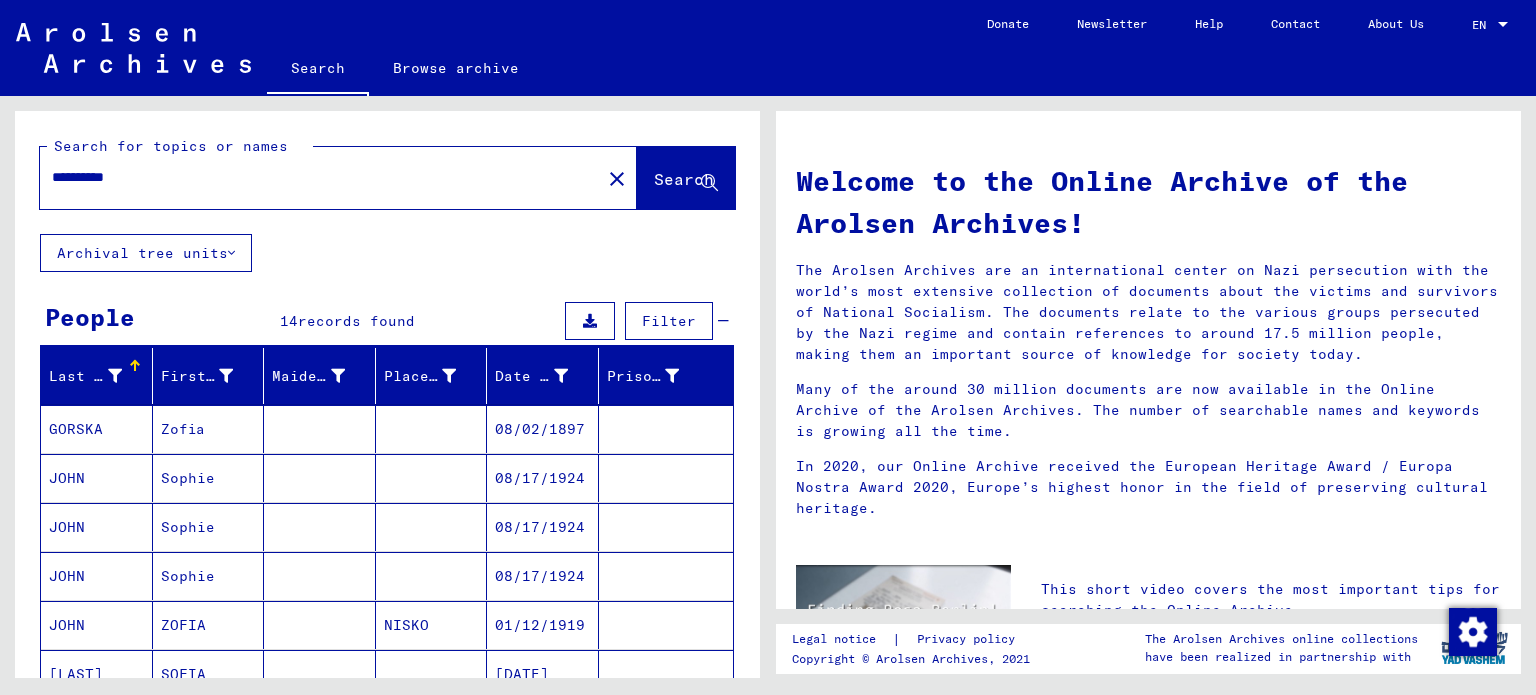 click on "JOHN" at bounding box center [97, 527] 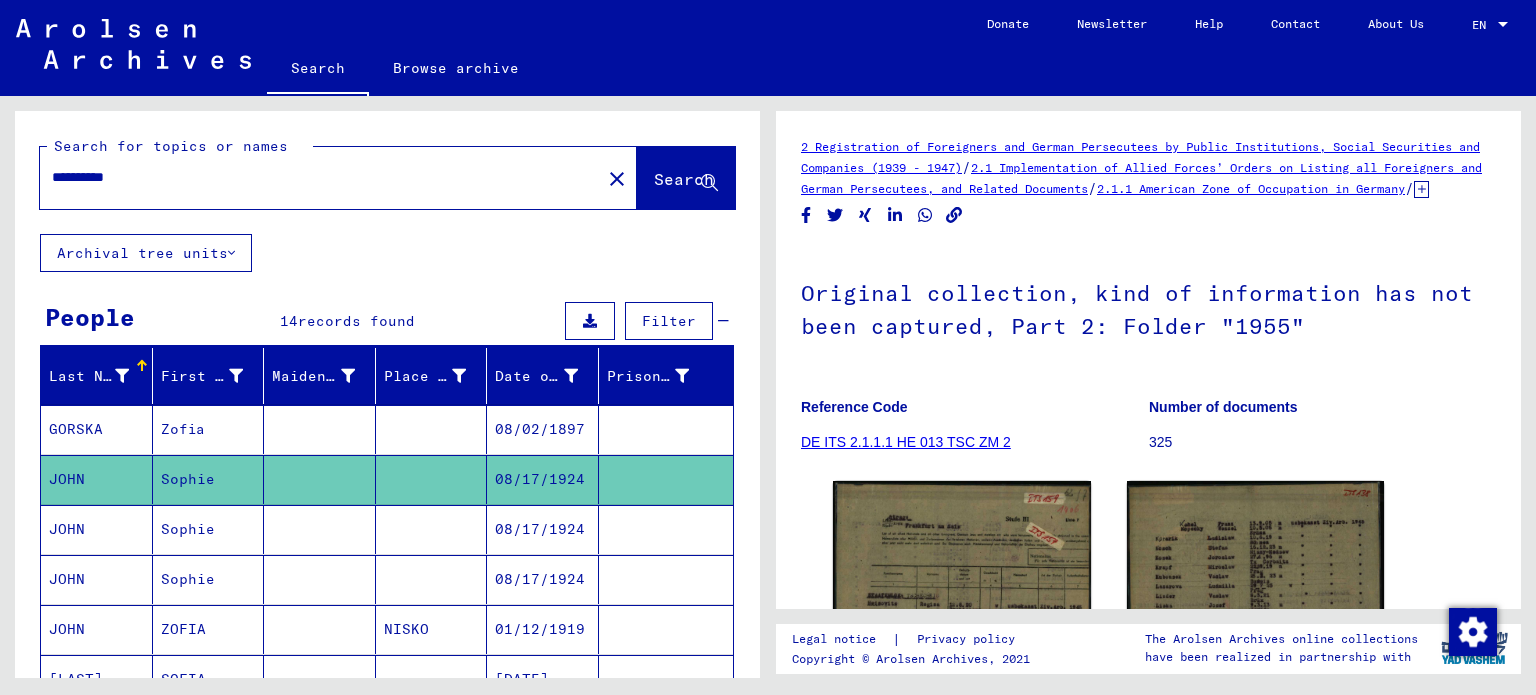 scroll, scrollTop: 0, scrollLeft: 0, axis: both 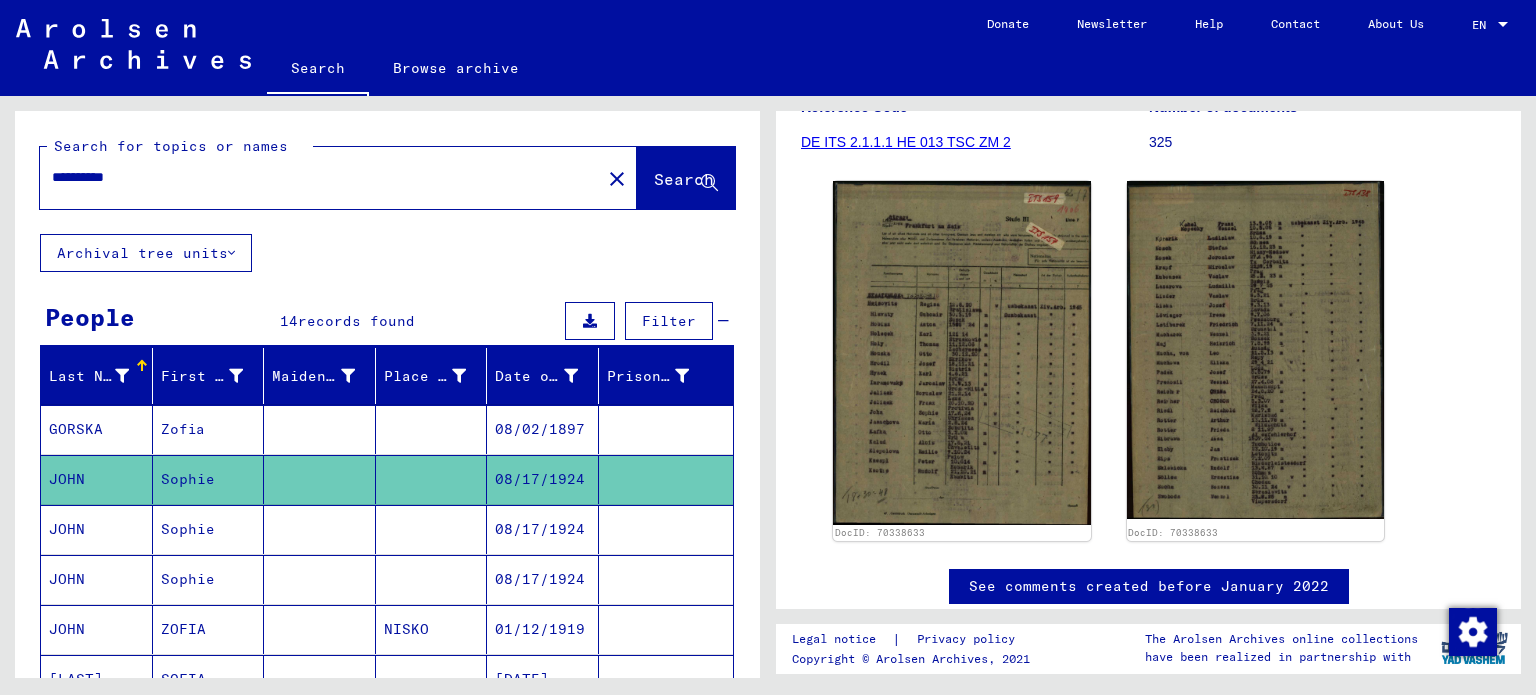 click on "JOHN" at bounding box center [97, 579] 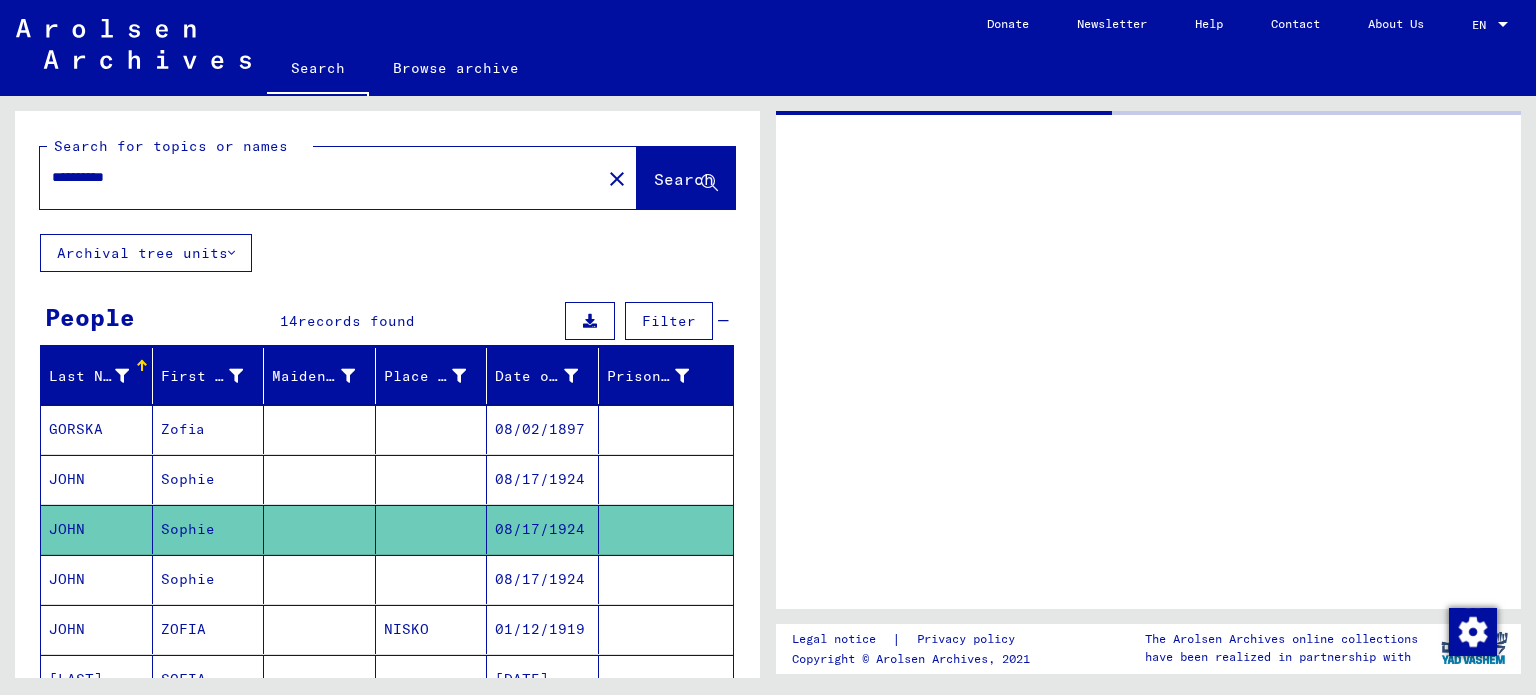scroll, scrollTop: 0, scrollLeft: 0, axis: both 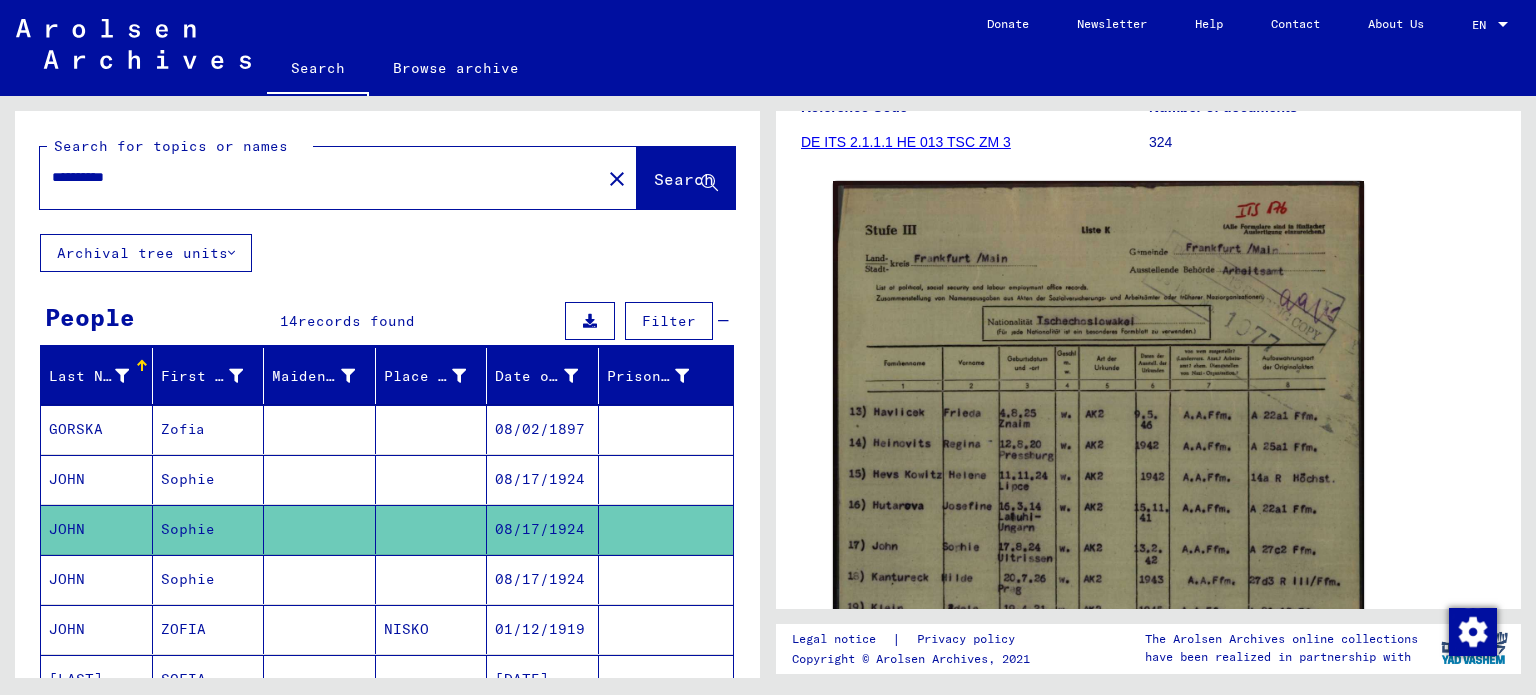click on "close" 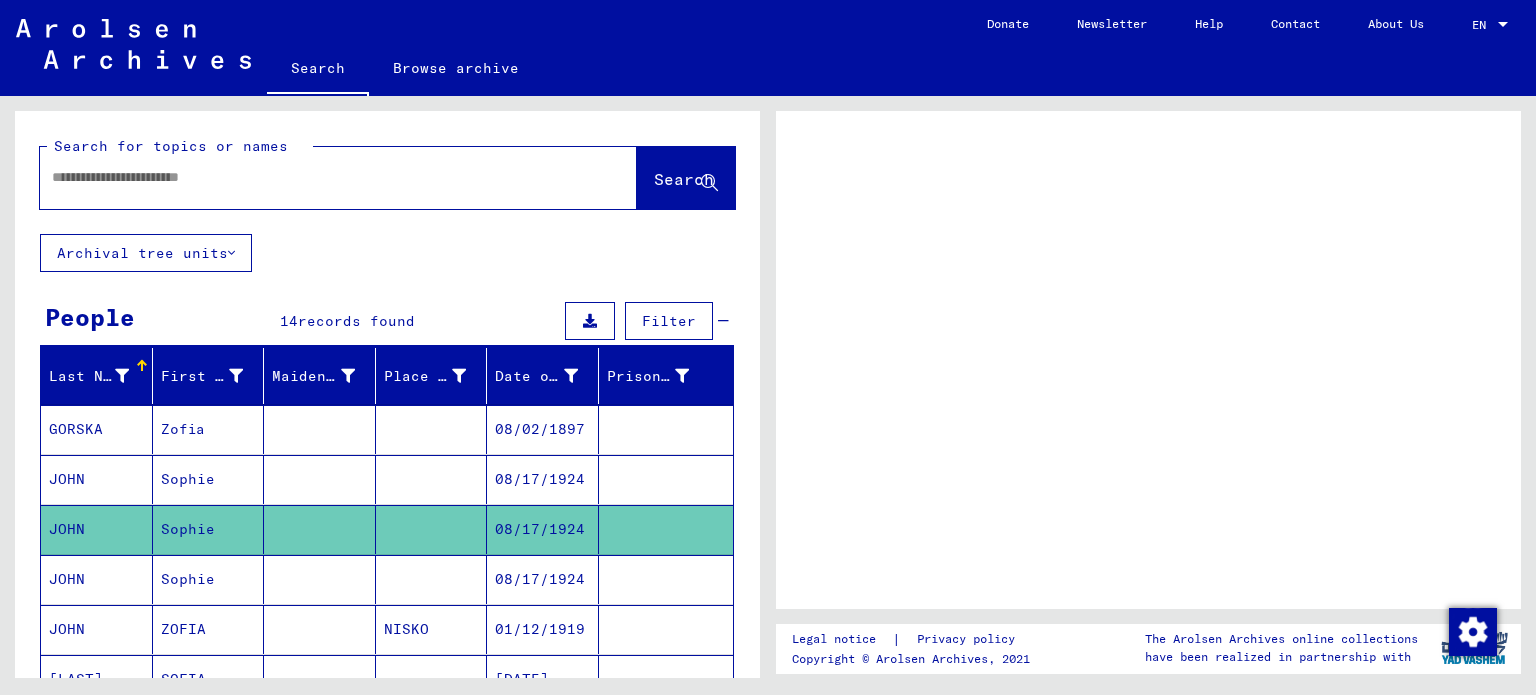 scroll, scrollTop: 0, scrollLeft: 0, axis: both 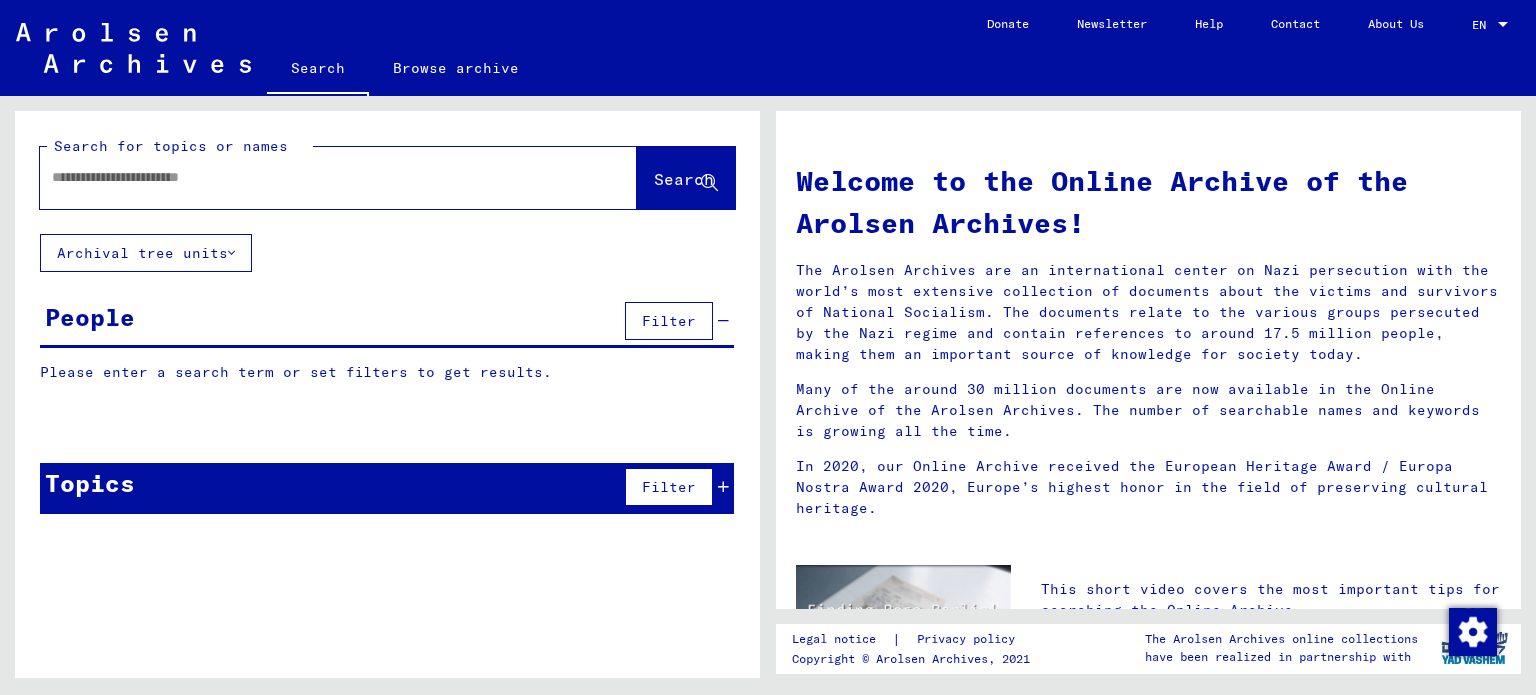 click at bounding box center (314, 177) 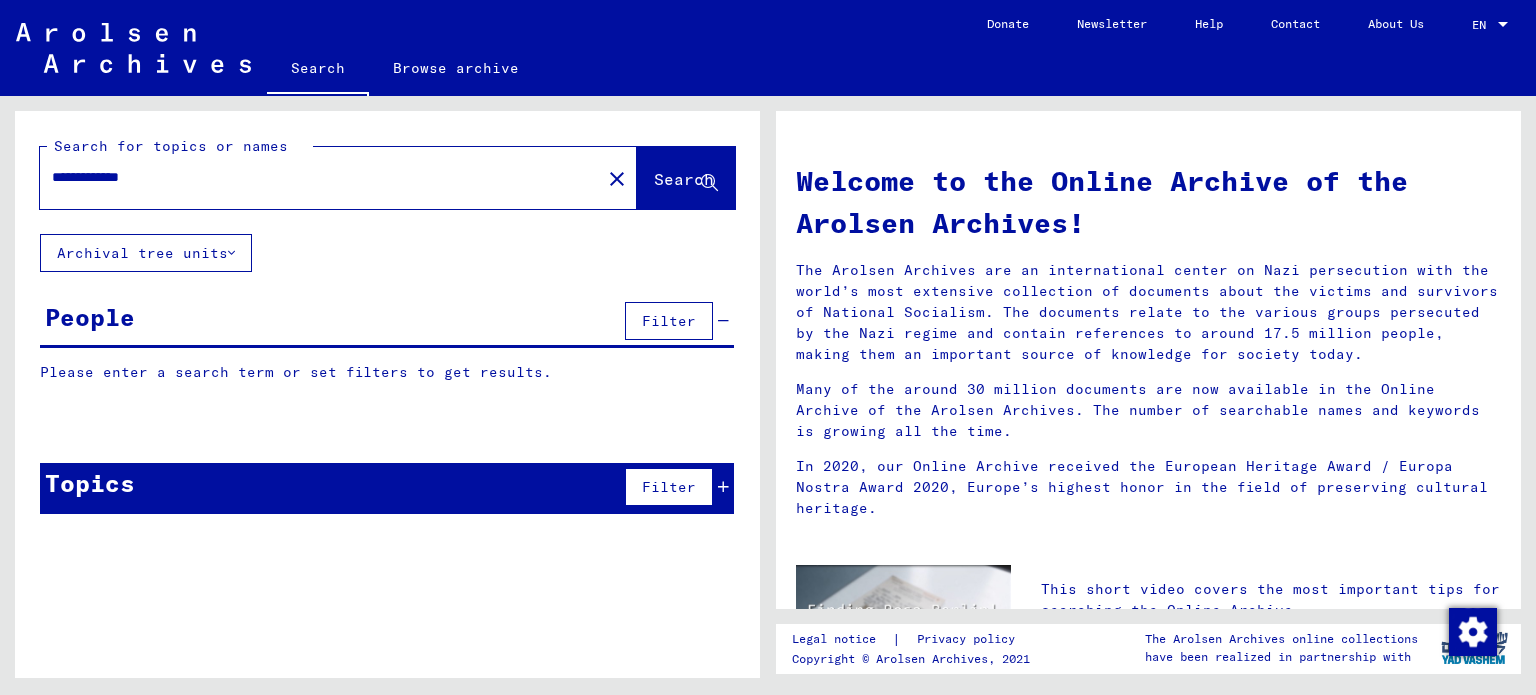type on "**********" 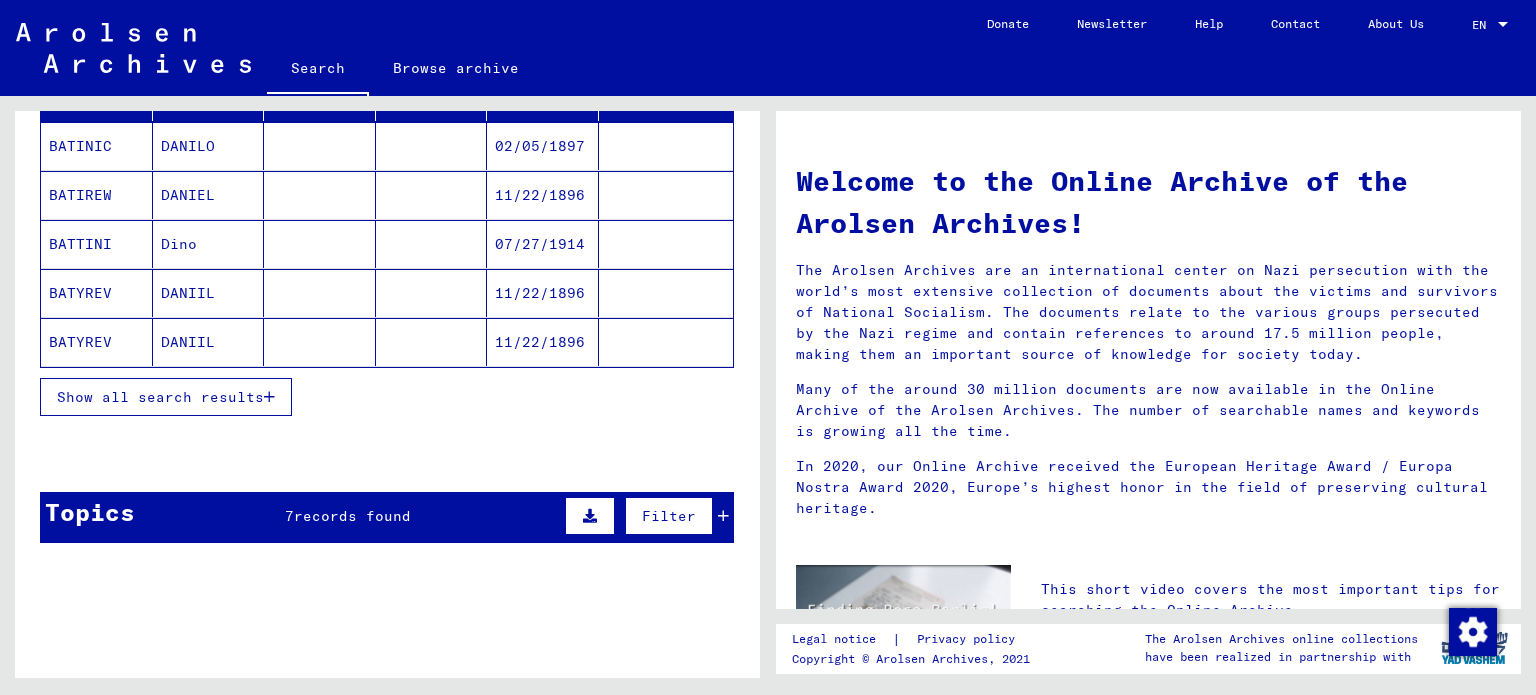 scroll, scrollTop: 300, scrollLeft: 0, axis: vertical 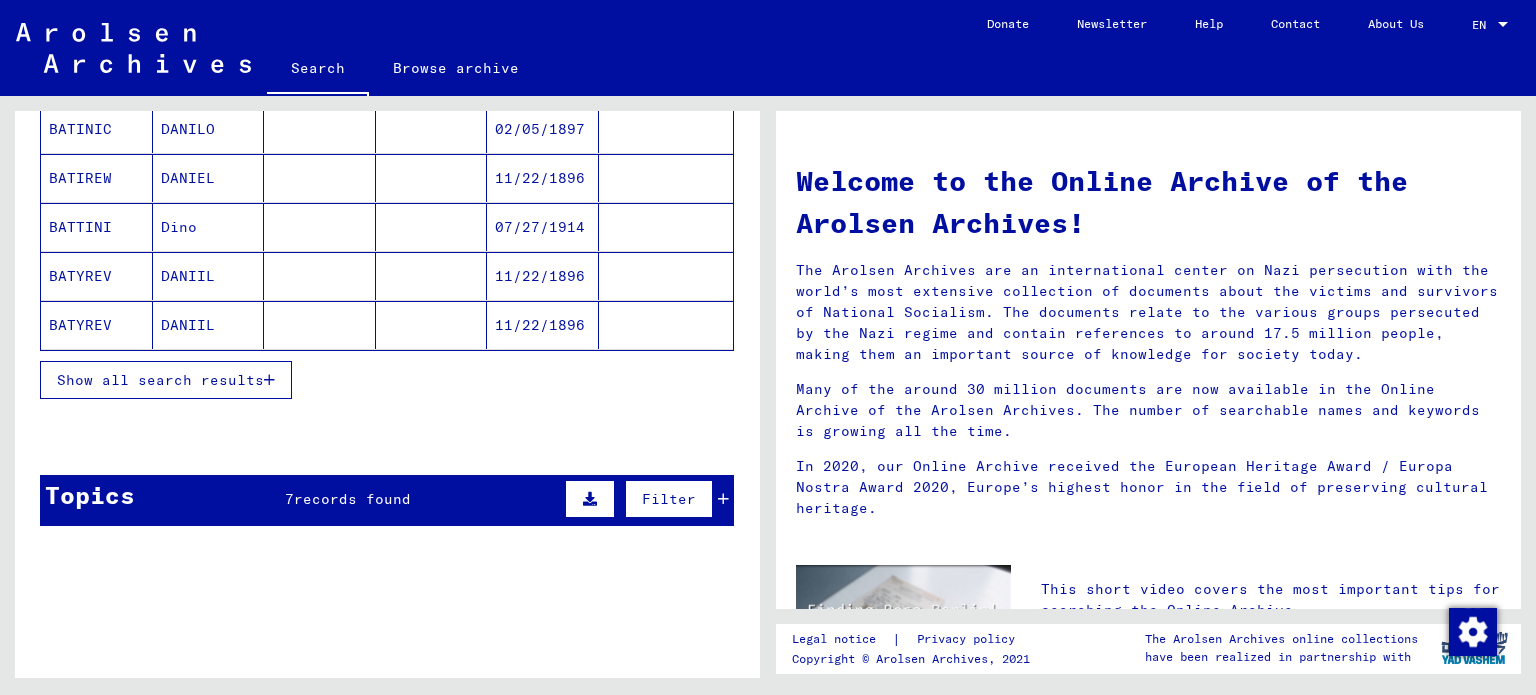 click on "Show all search results" at bounding box center (160, 380) 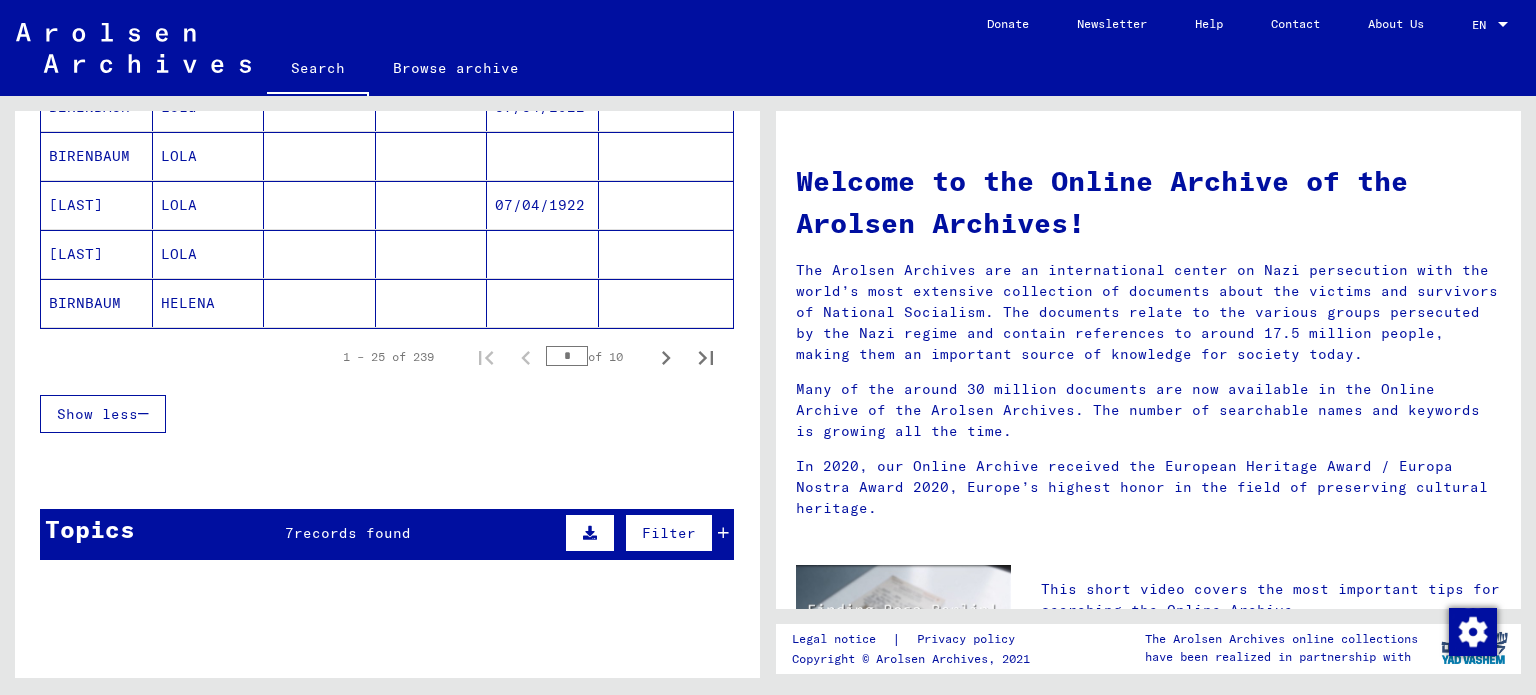 scroll, scrollTop: 1400, scrollLeft: 0, axis: vertical 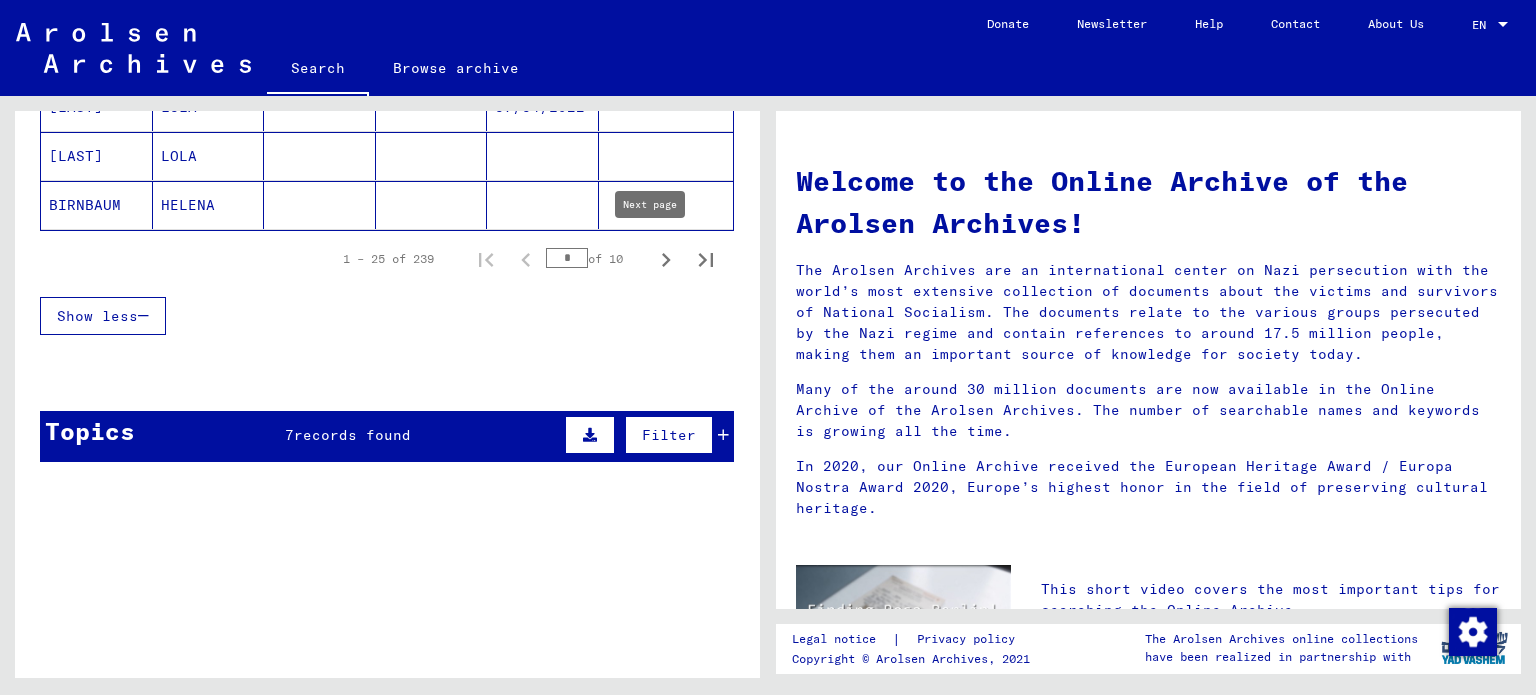 click 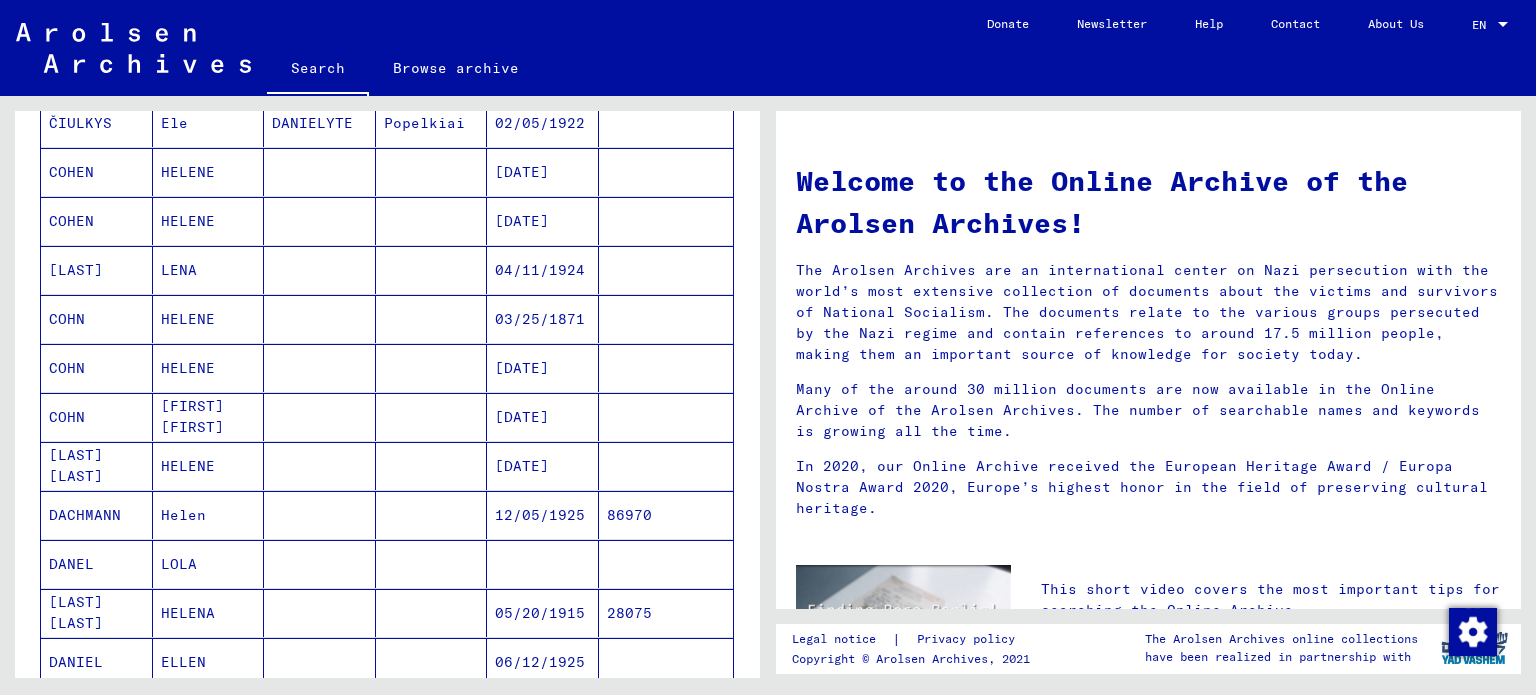 scroll, scrollTop: 900, scrollLeft: 0, axis: vertical 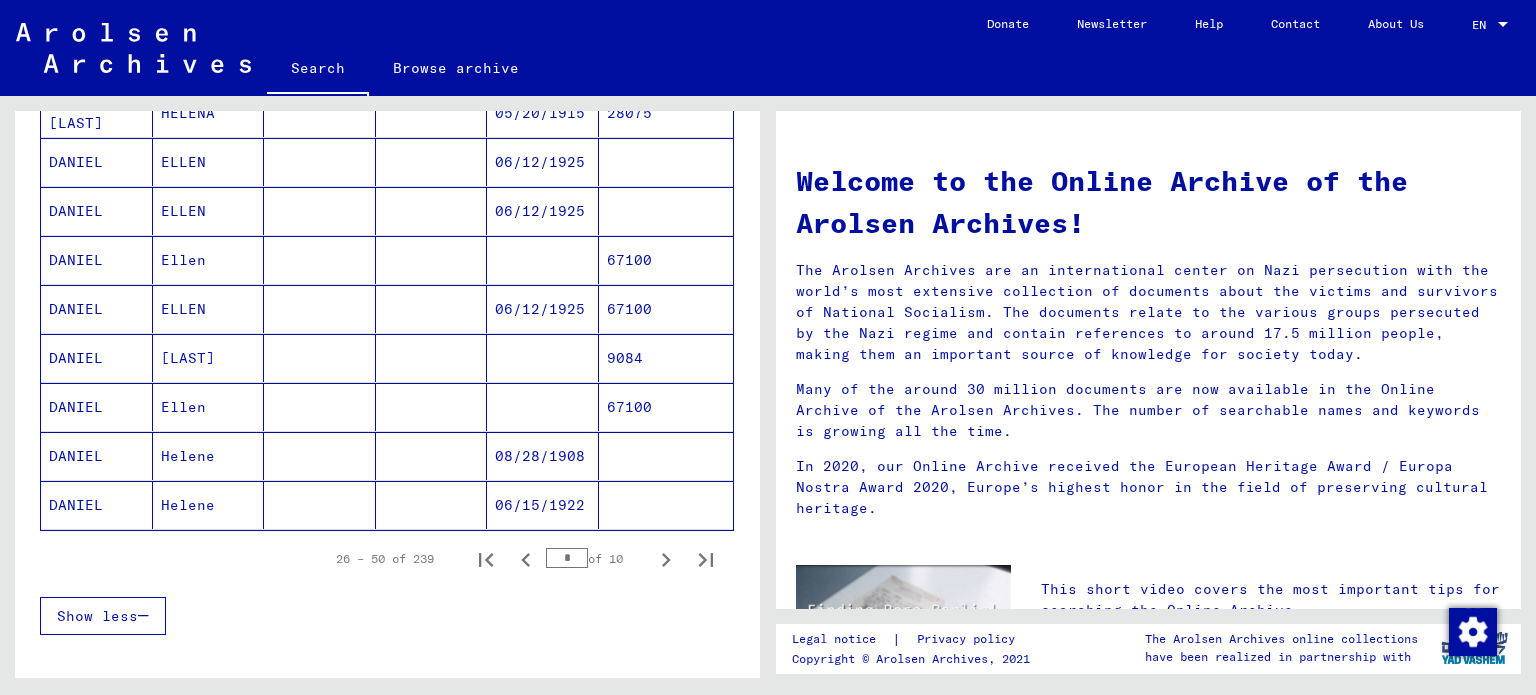 click on "DANIEL" 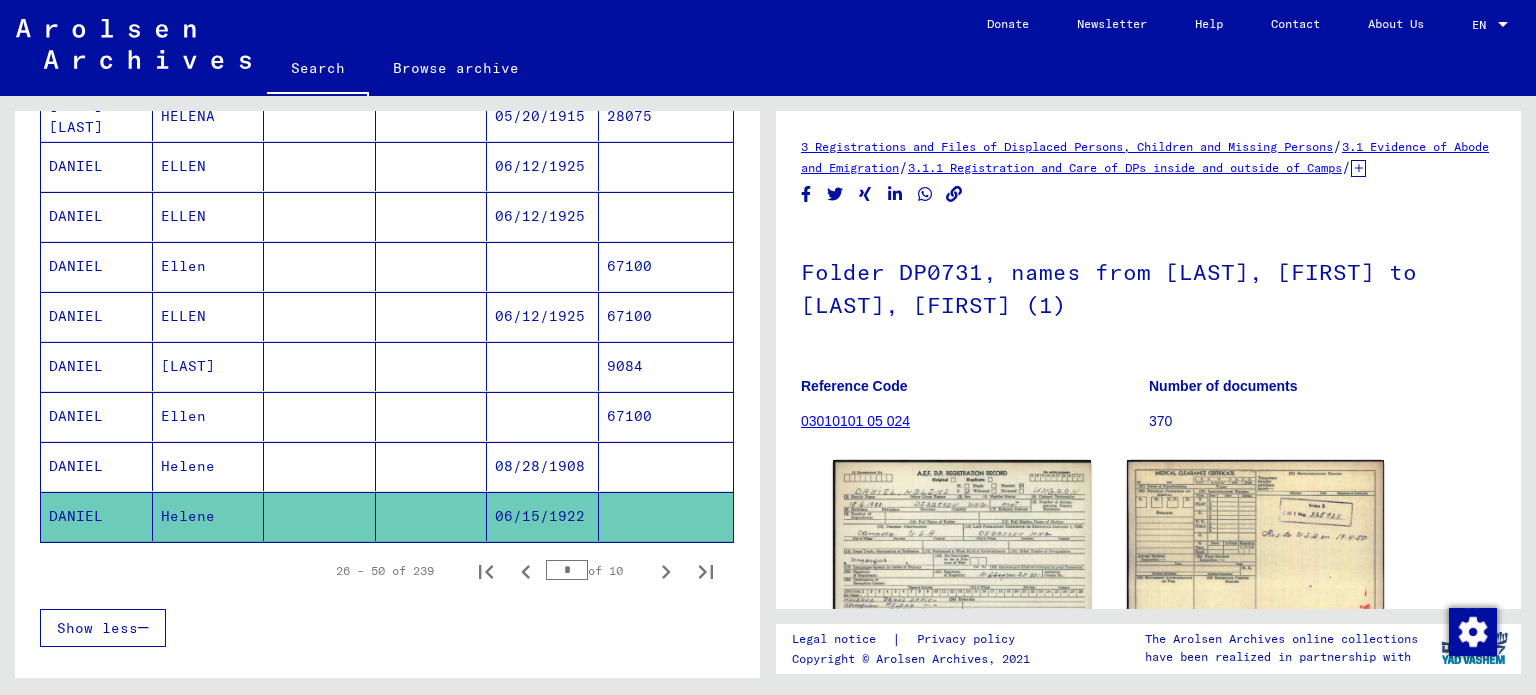 scroll, scrollTop: 0, scrollLeft: 0, axis: both 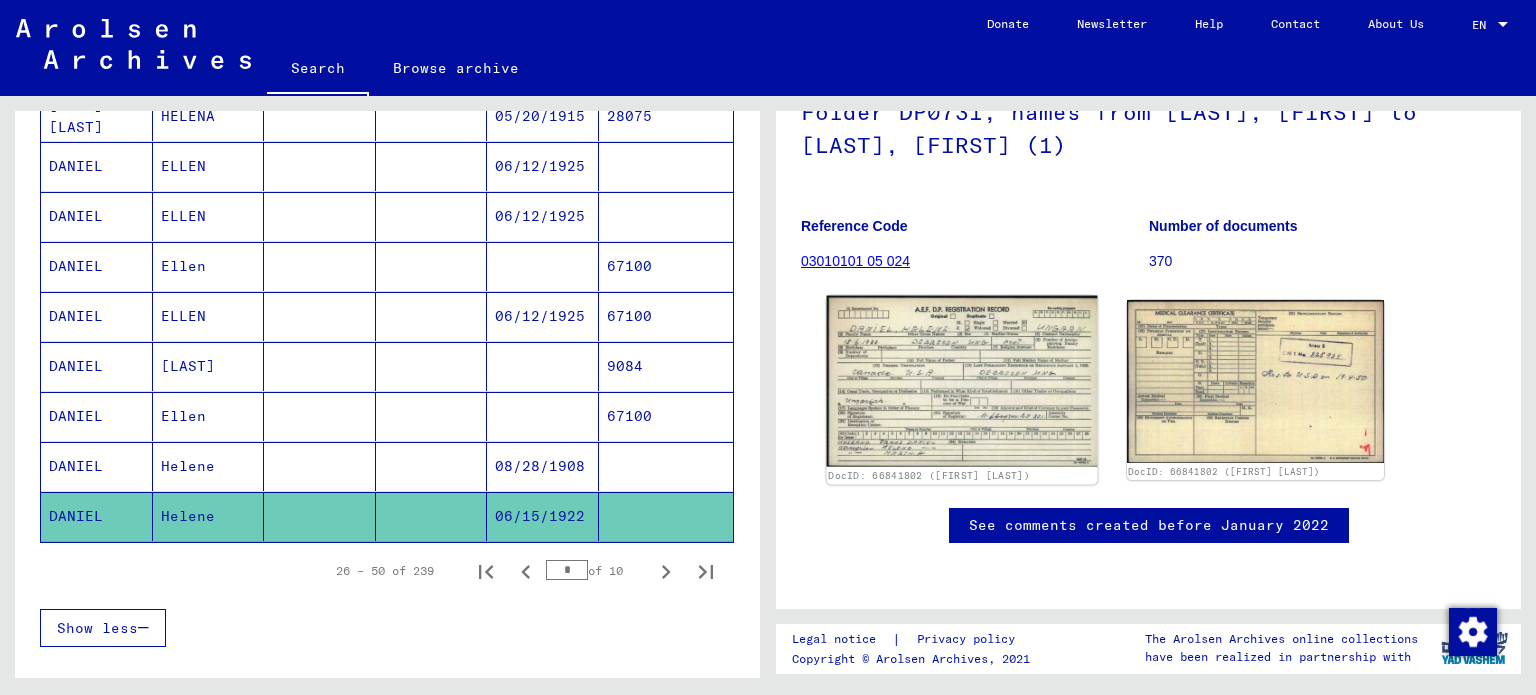 click 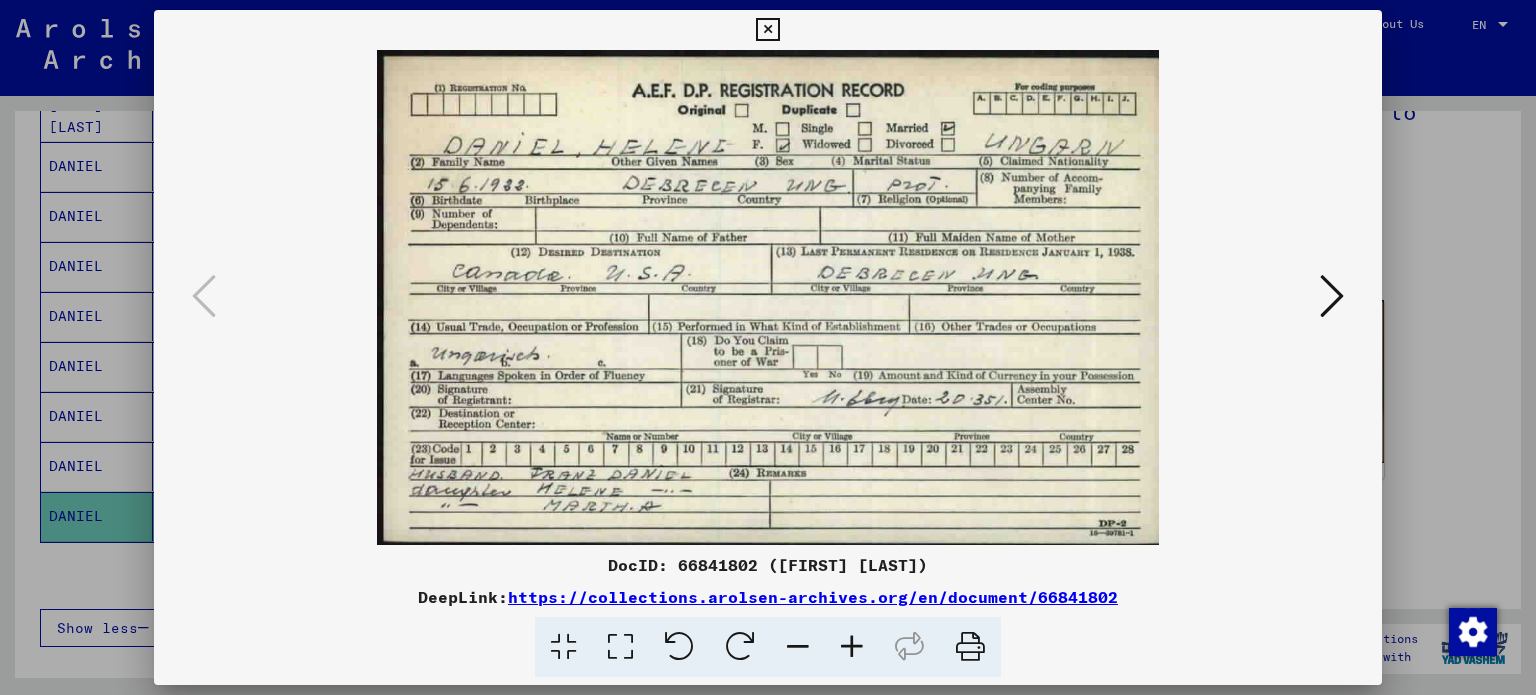 click at bounding box center (767, 30) 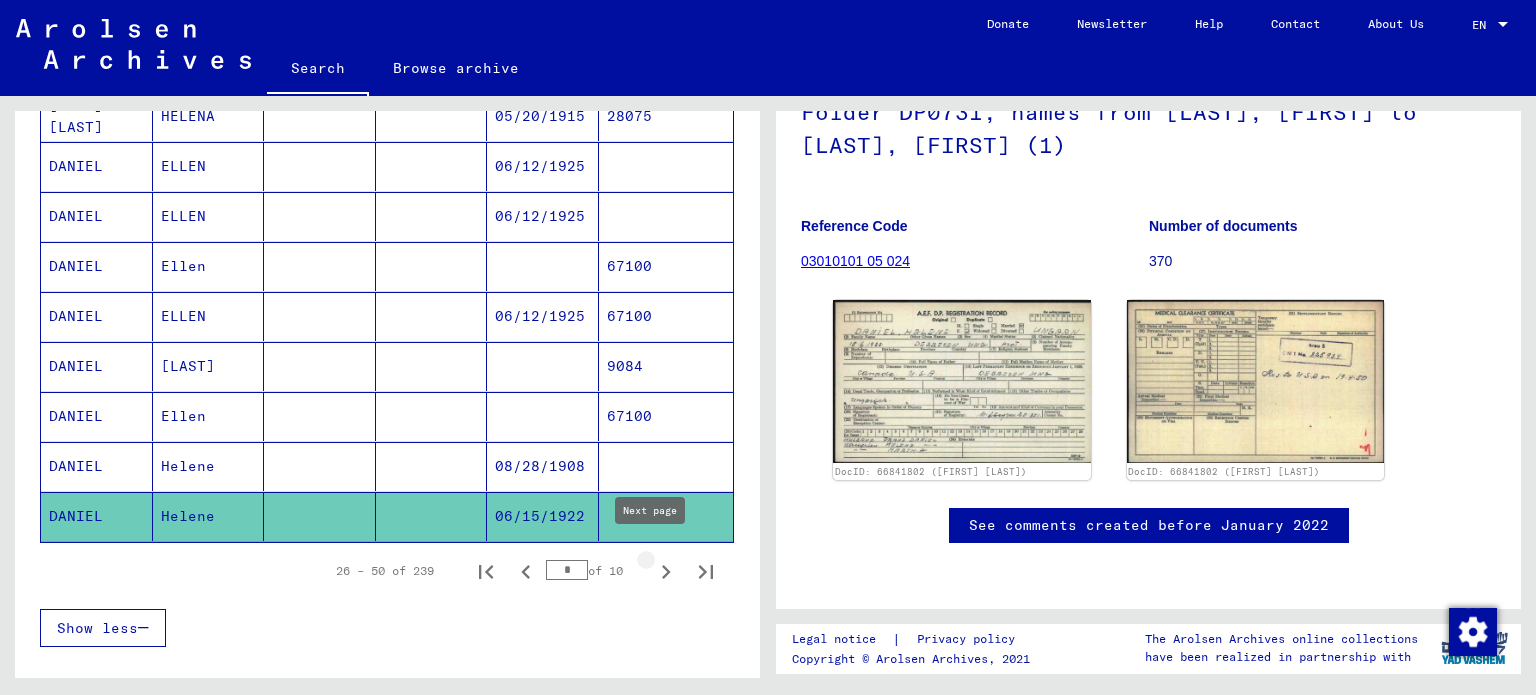 click 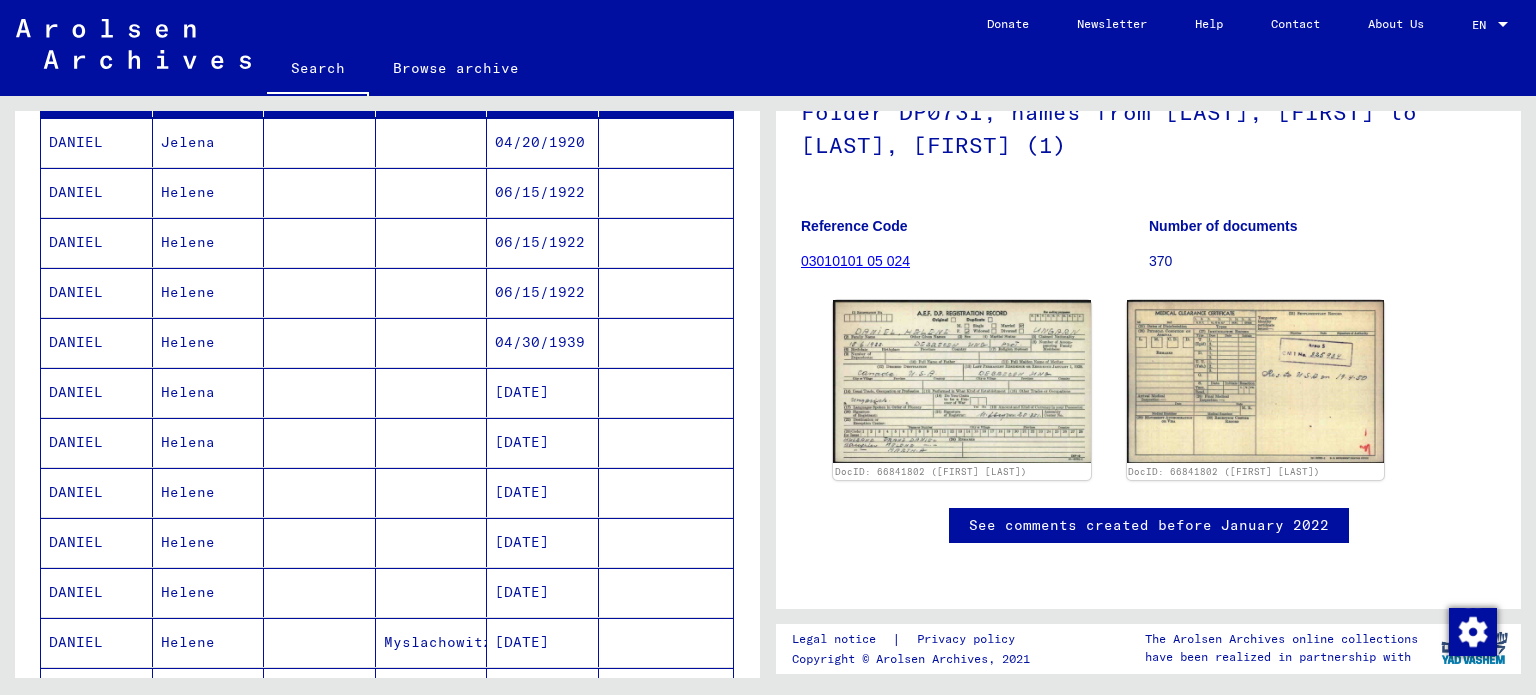 scroll, scrollTop: 213, scrollLeft: 0, axis: vertical 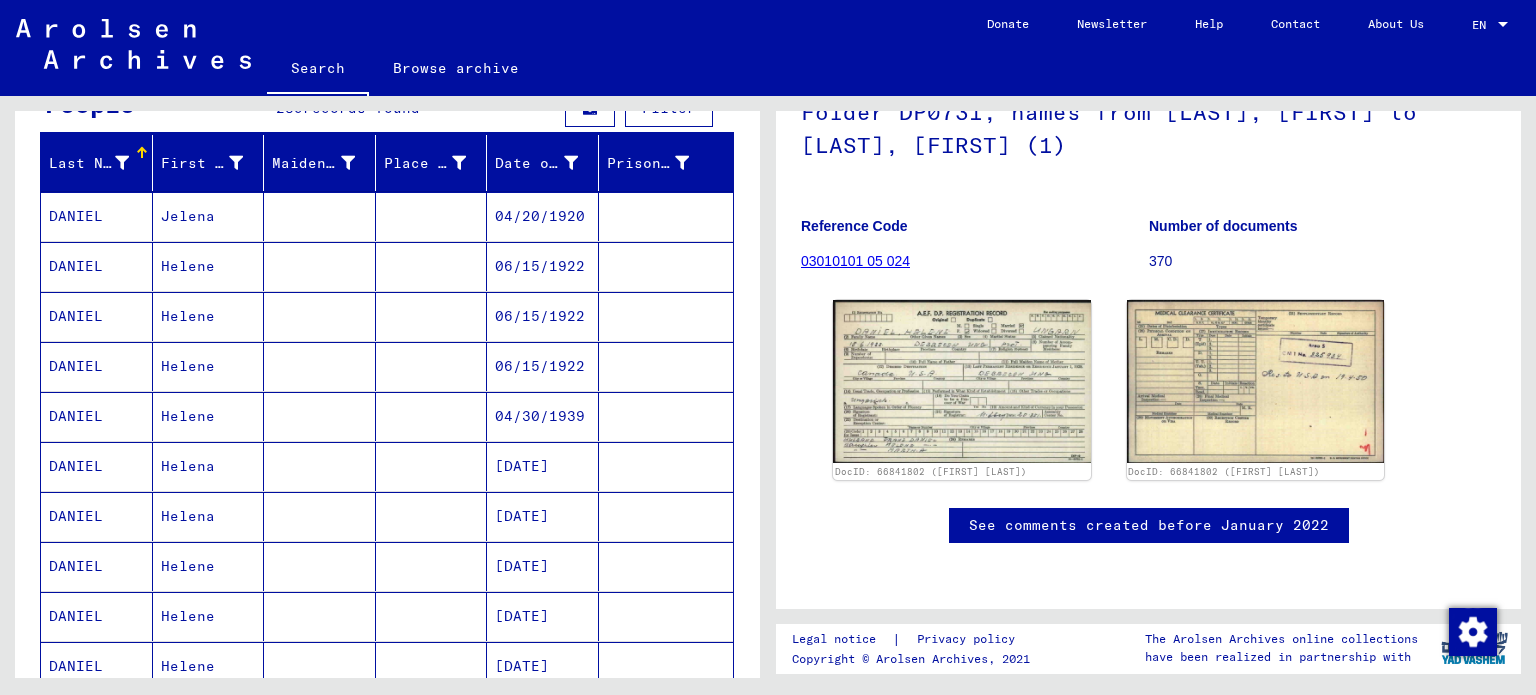 click on "DANIEL" at bounding box center [97, 316] 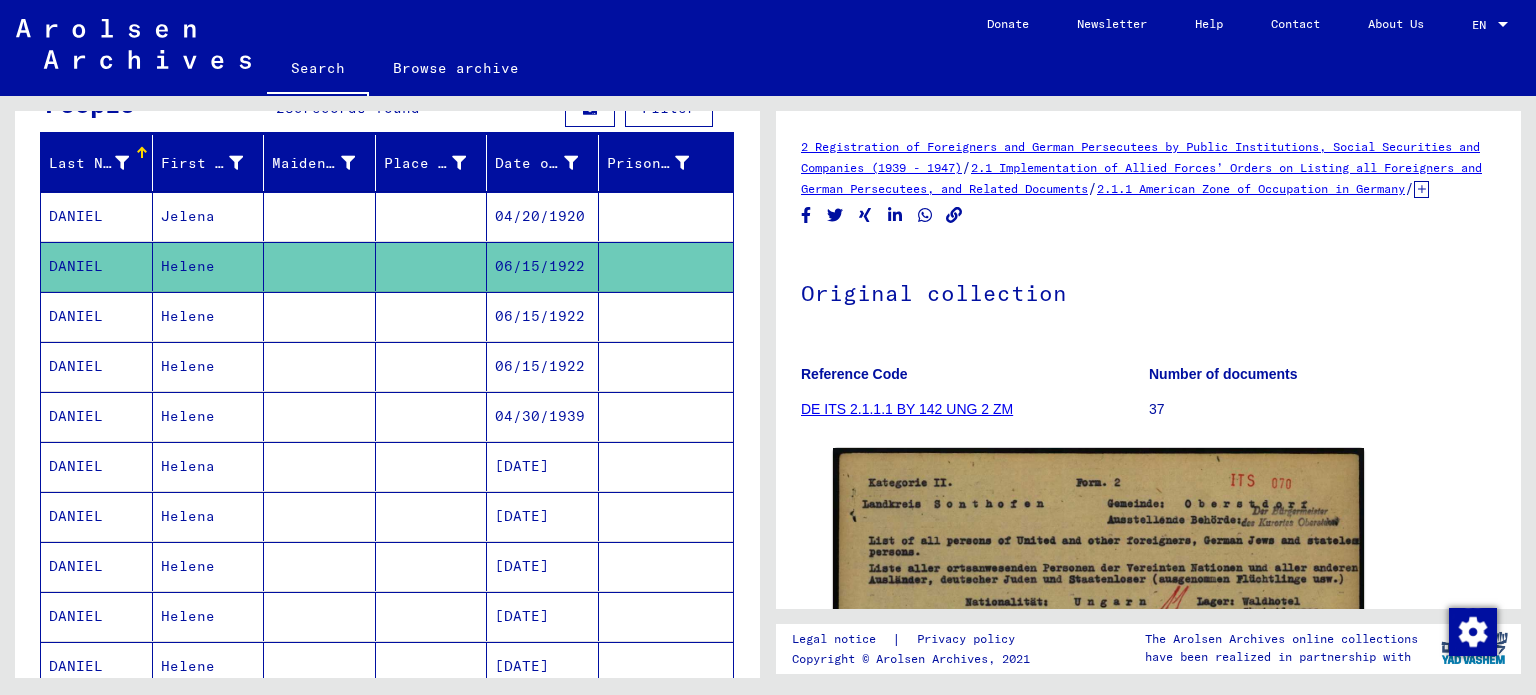 scroll, scrollTop: 0, scrollLeft: 0, axis: both 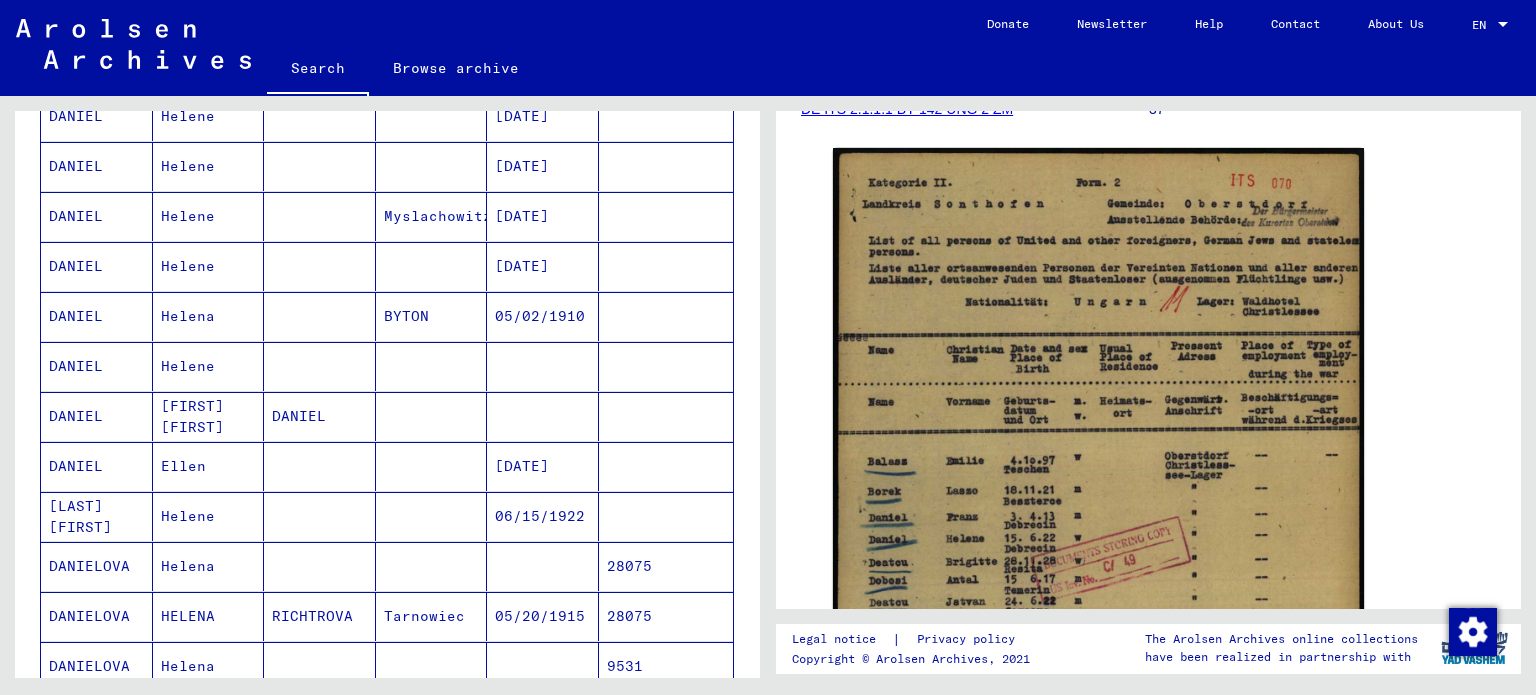 click on "DANIEL" at bounding box center (97, 416) 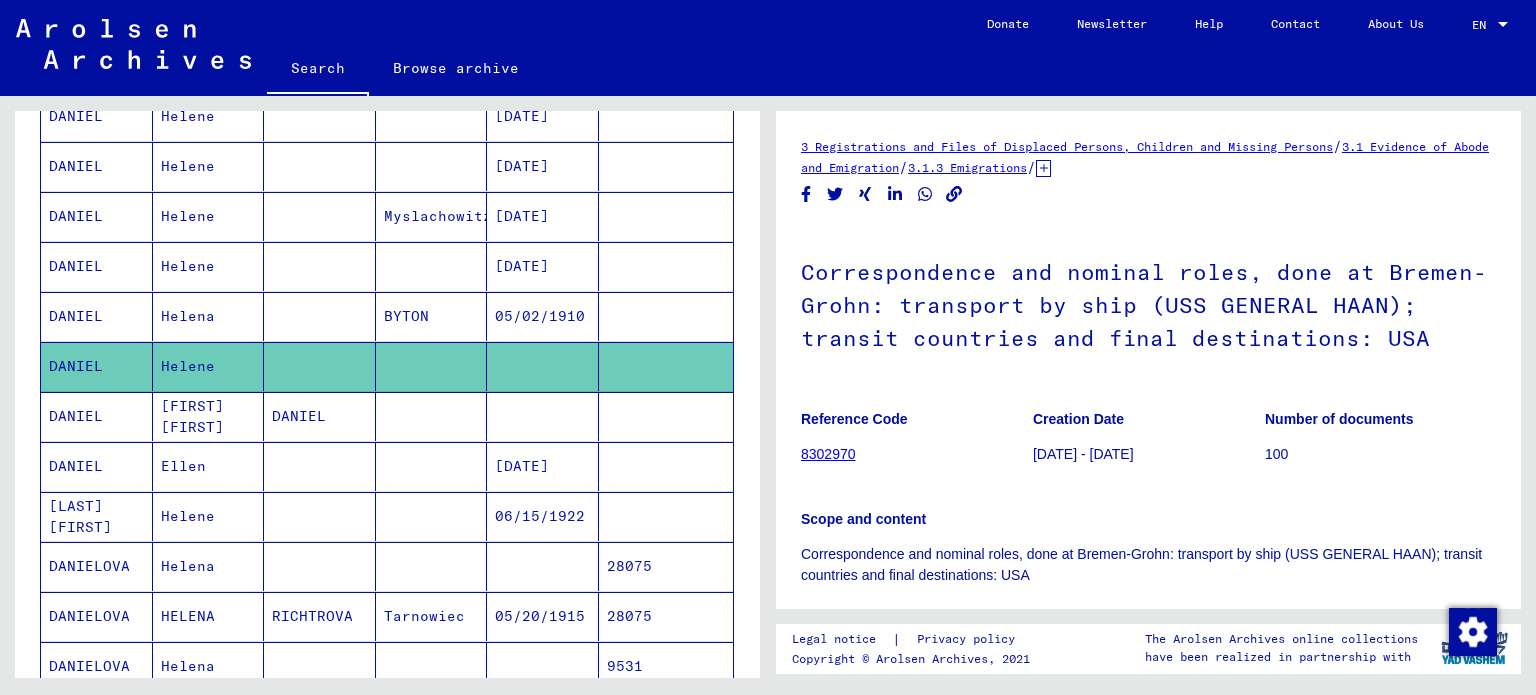 scroll, scrollTop: 0, scrollLeft: 0, axis: both 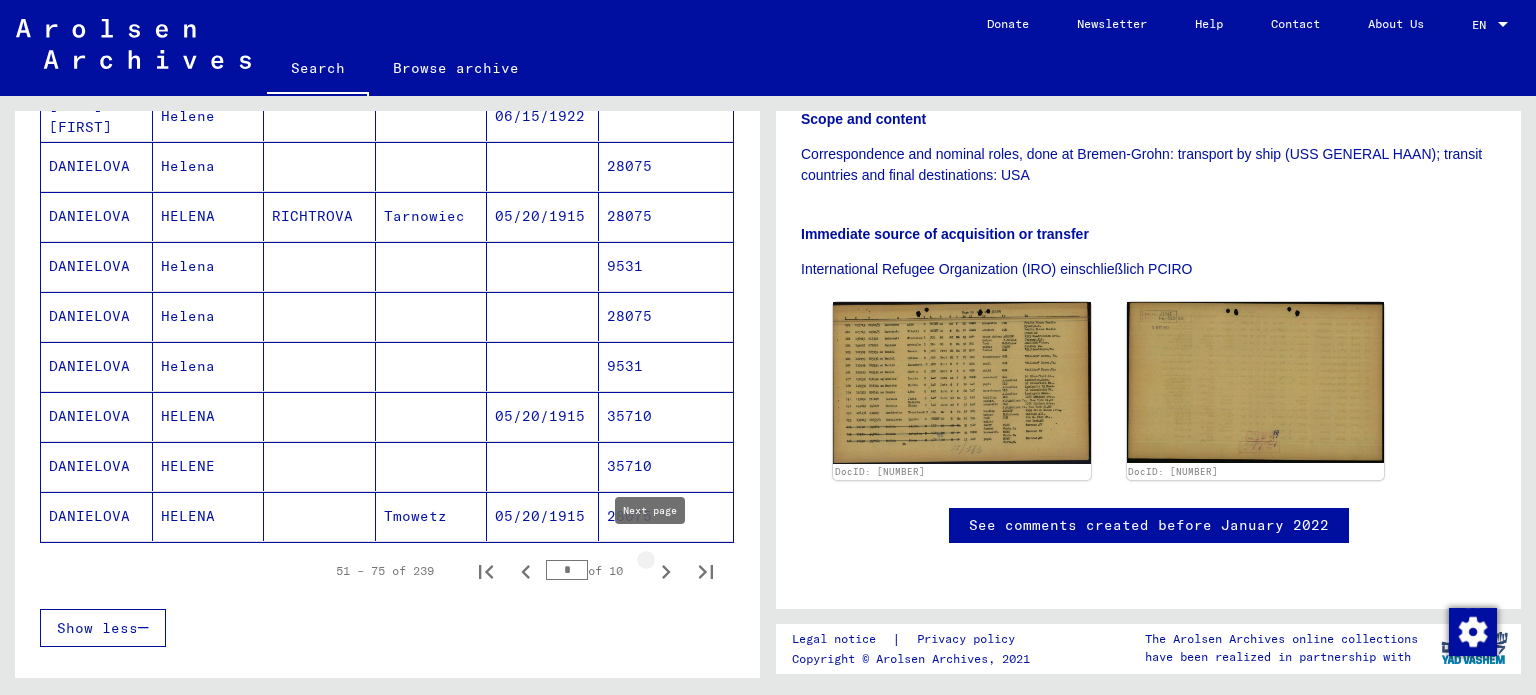 click 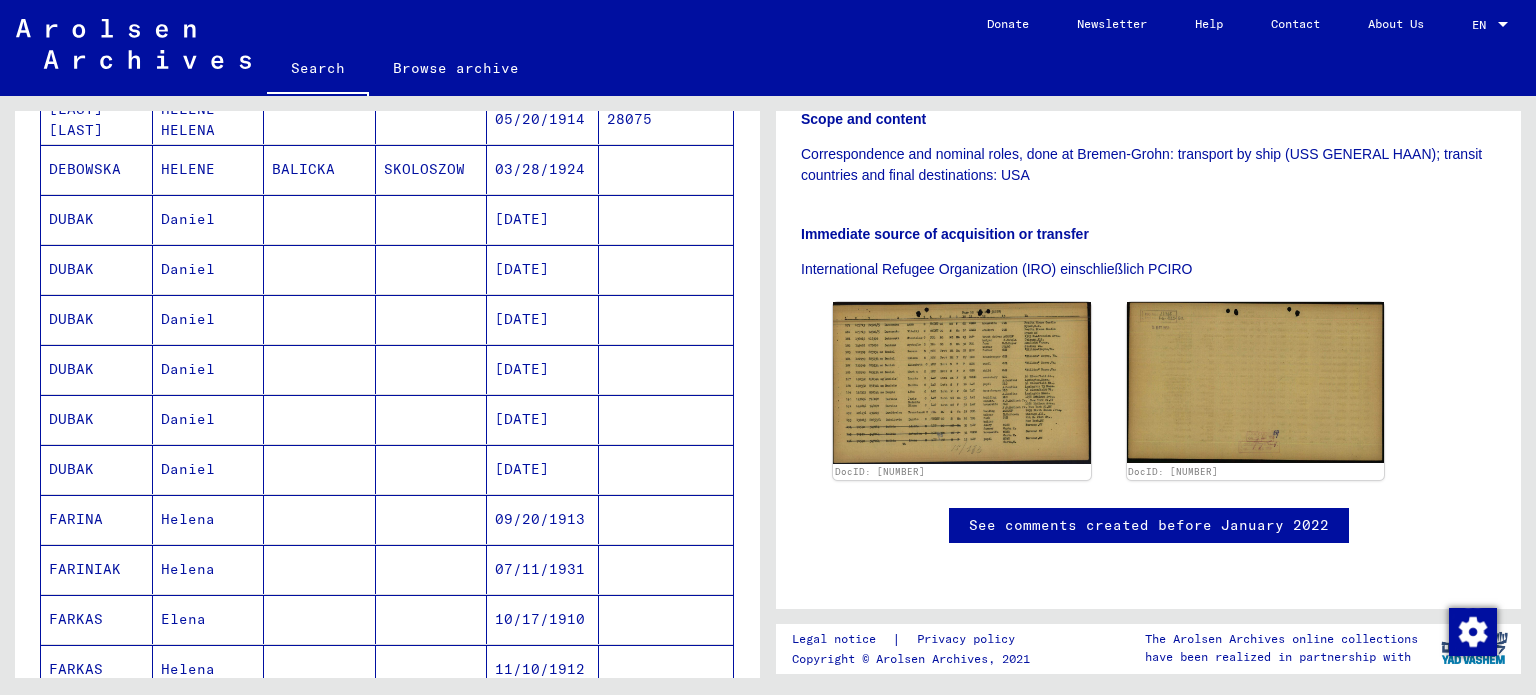 scroll, scrollTop: 213, scrollLeft: 0, axis: vertical 